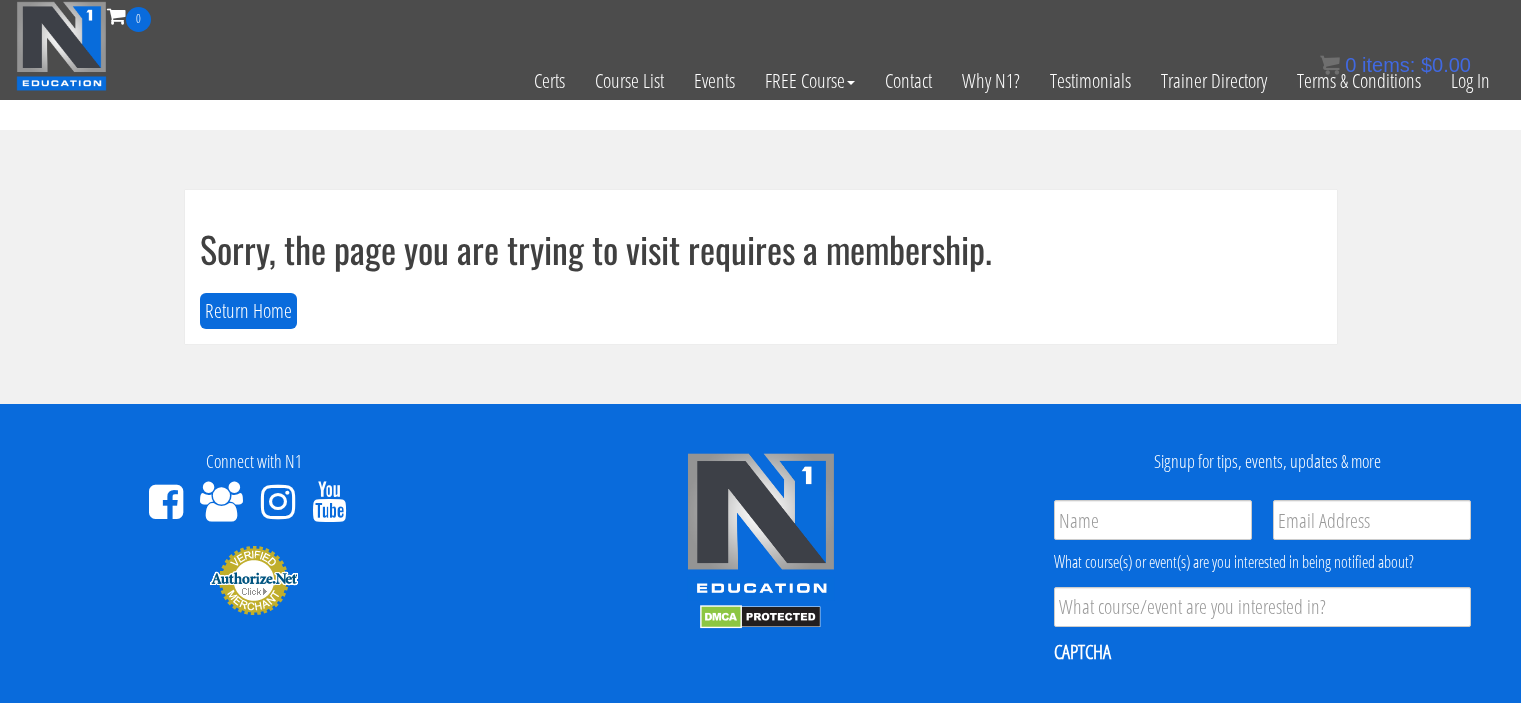 scroll, scrollTop: 0, scrollLeft: 0, axis: both 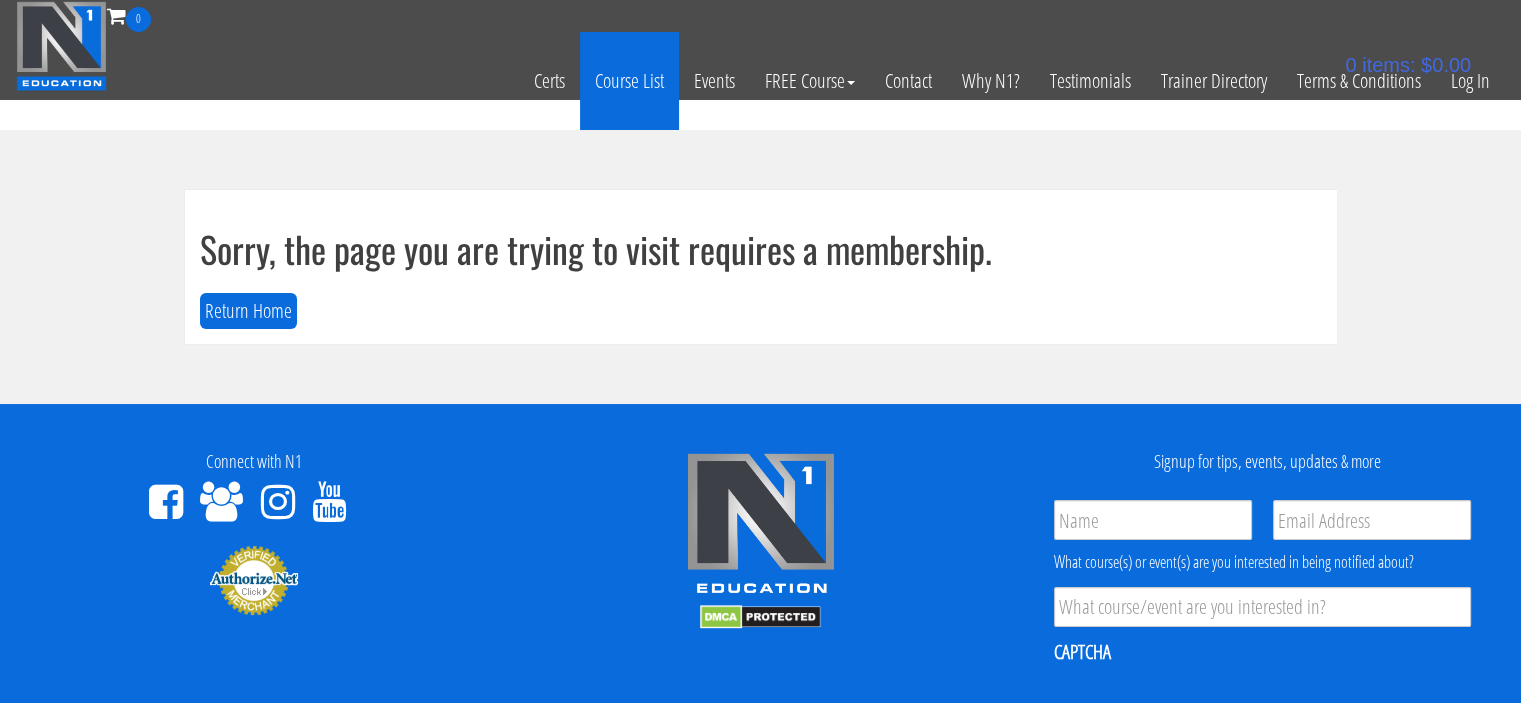 click on "Course List" at bounding box center (629, 81) 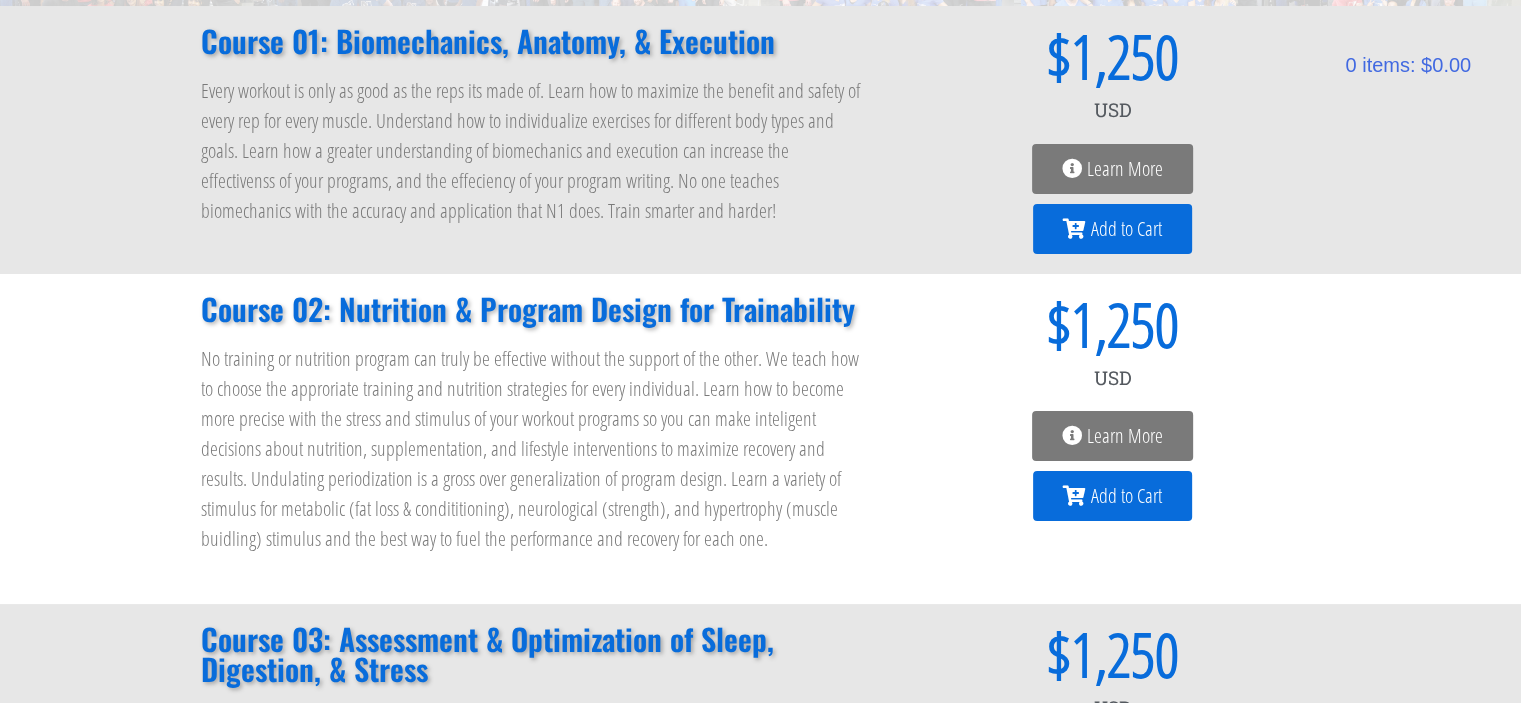 scroll, scrollTop: 122, scrollLeft: 0, axis: vertical 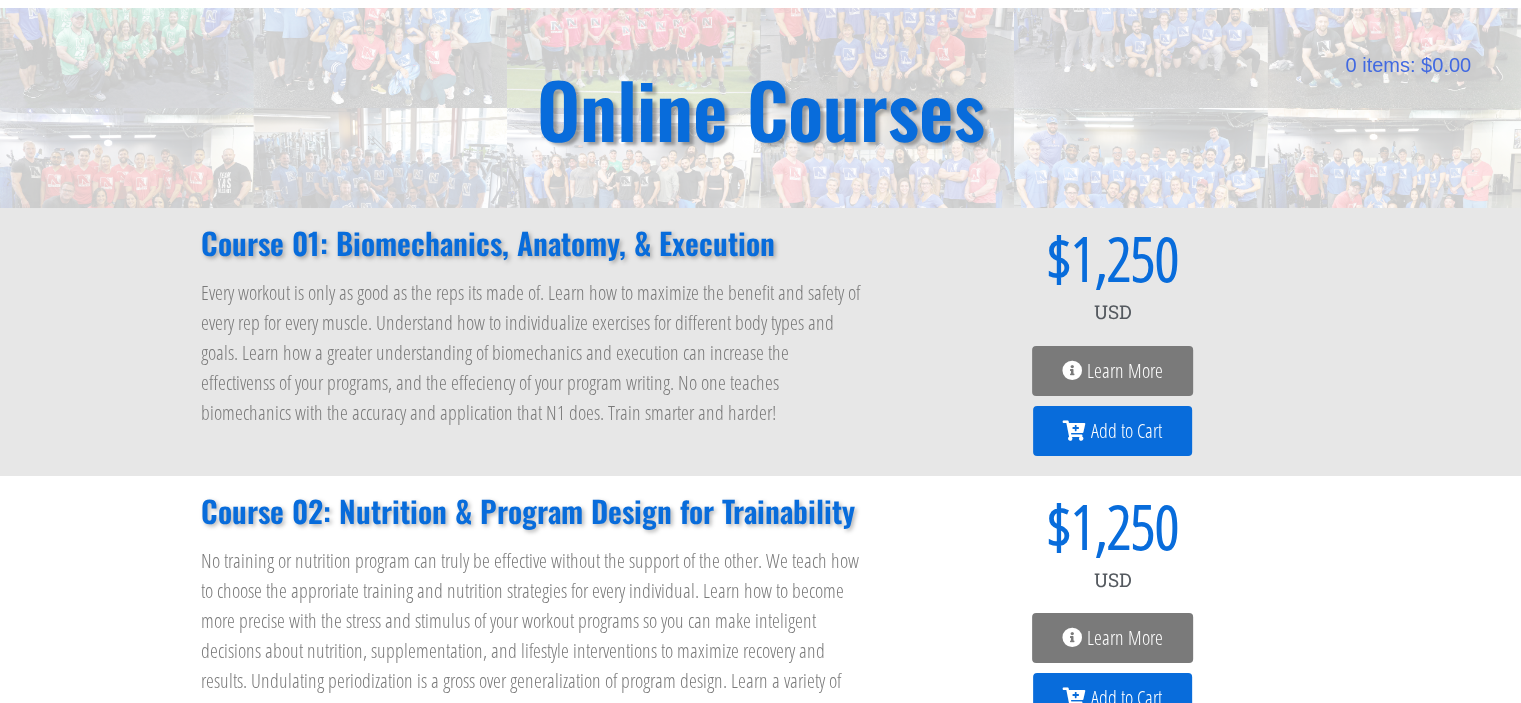 click on "Add to Cart" at bounding box center [1126, 431] 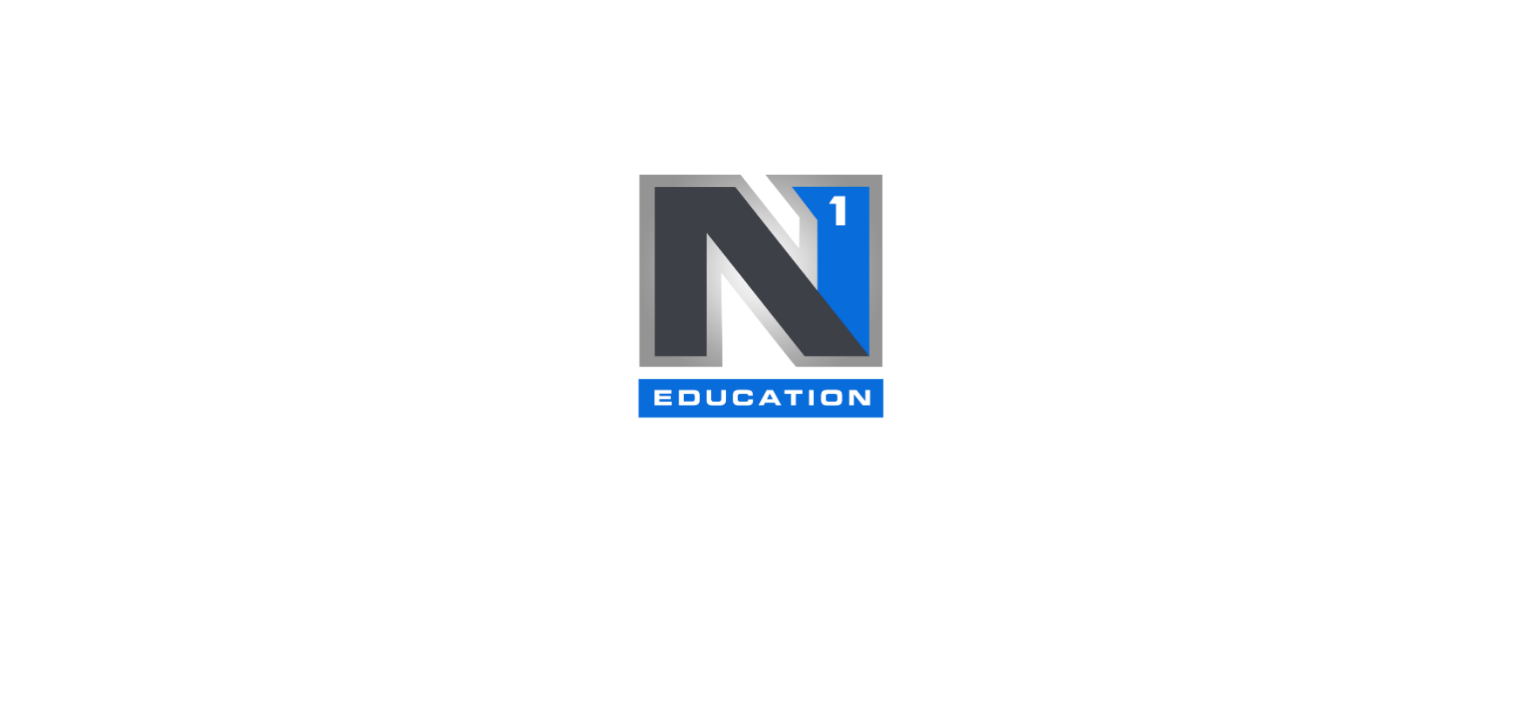 scroll, scrollTop: 0, scrollLeft: 0, axis: both 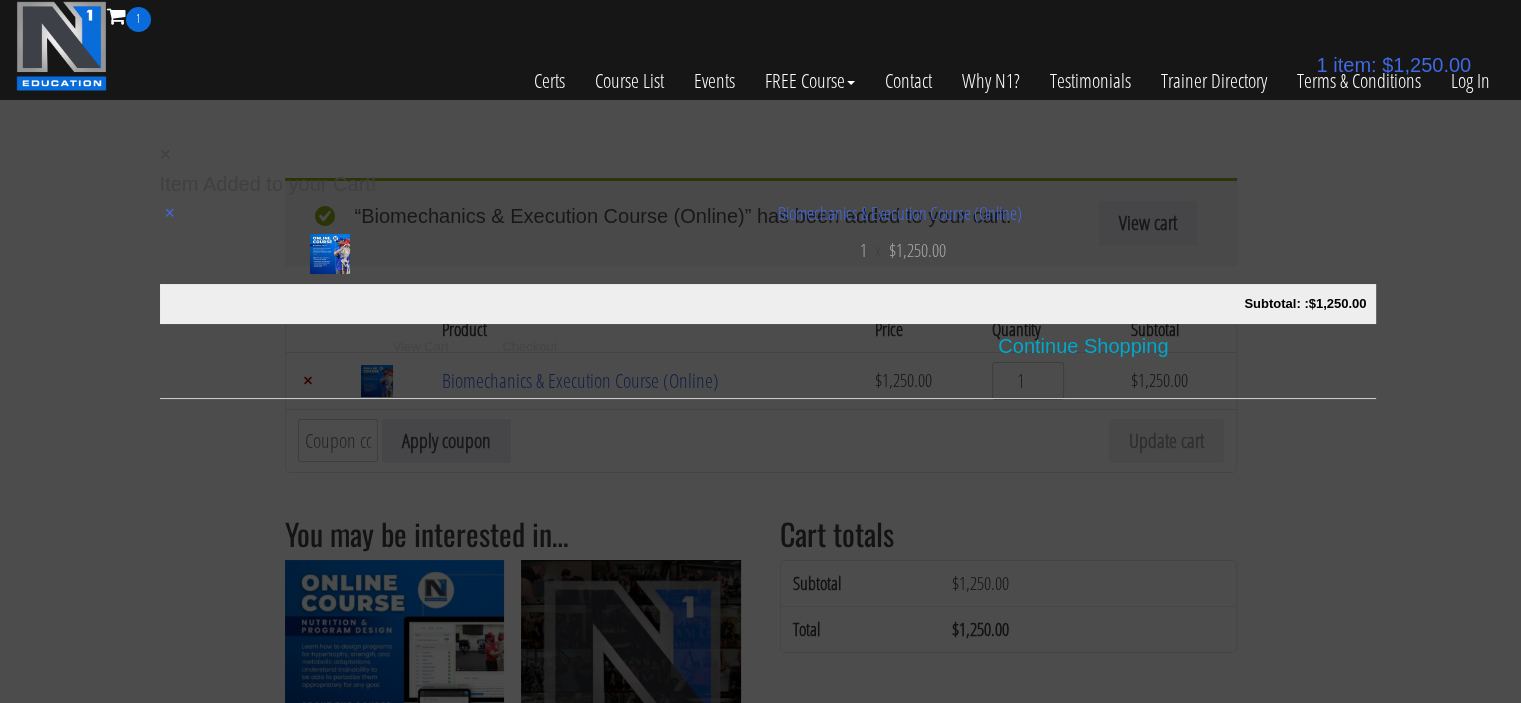 click on "Continue Shopping" at bounding box center [1083, 346] 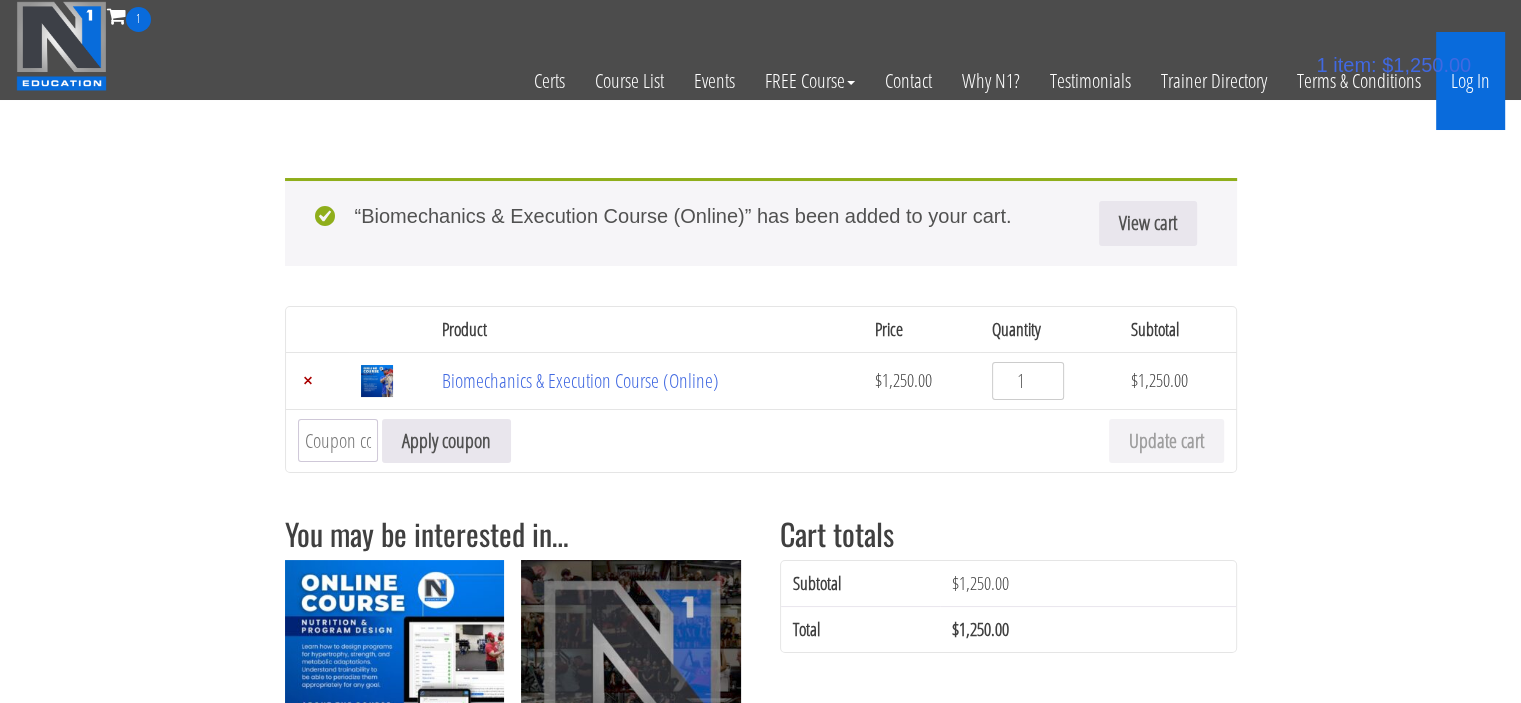click on "Log In" at bounding box center [1470, 81] 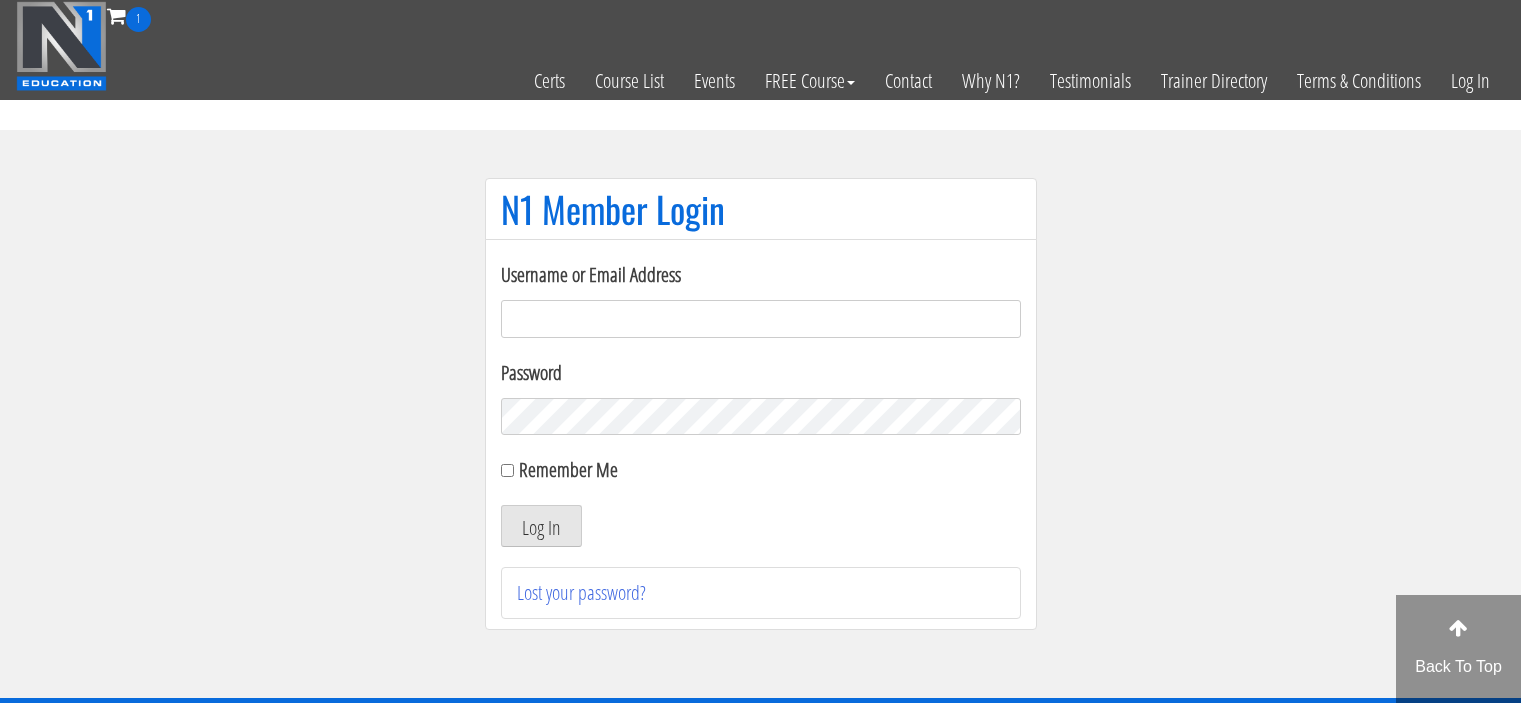 scroll, scrollTop: 0, scrollLeft: 0, axis: both 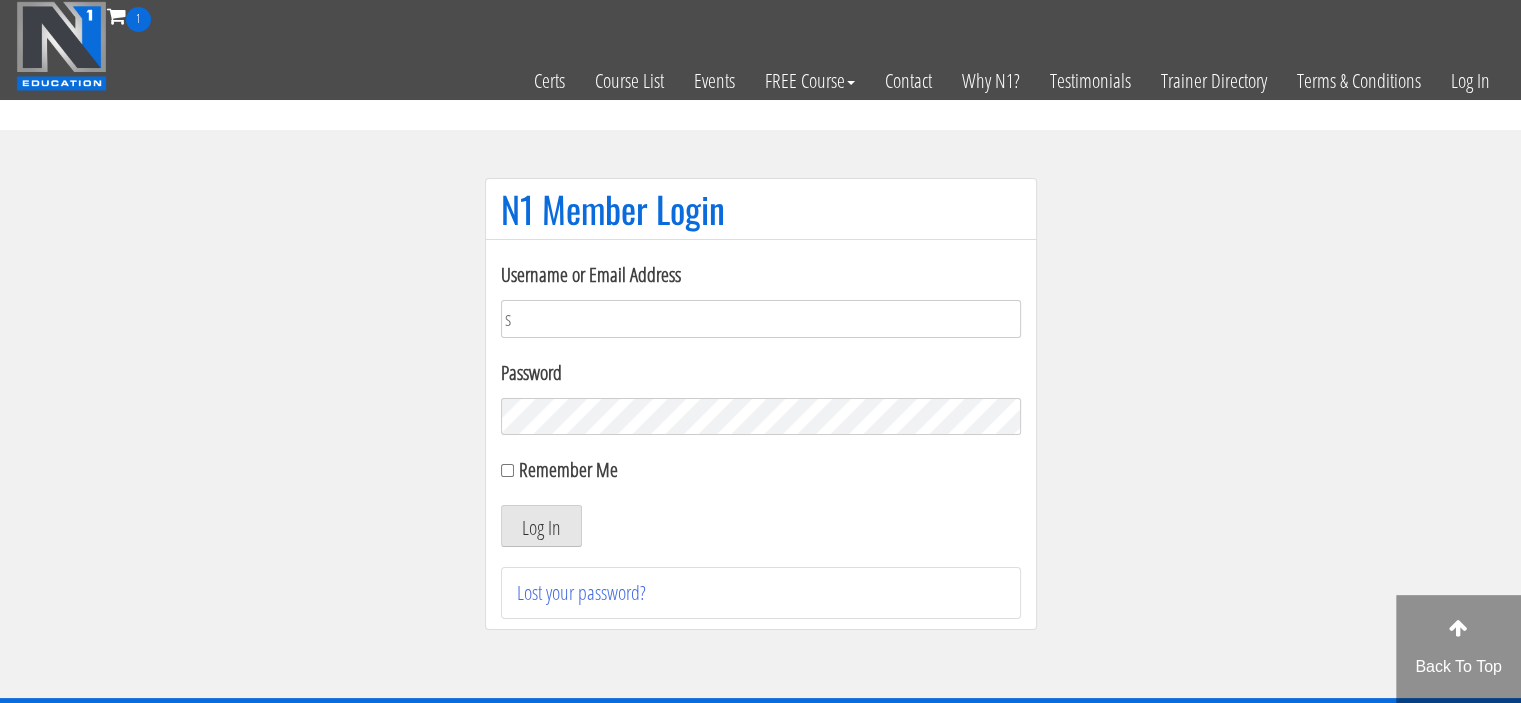 type on "[USERNAME]@[DOMAIN]" 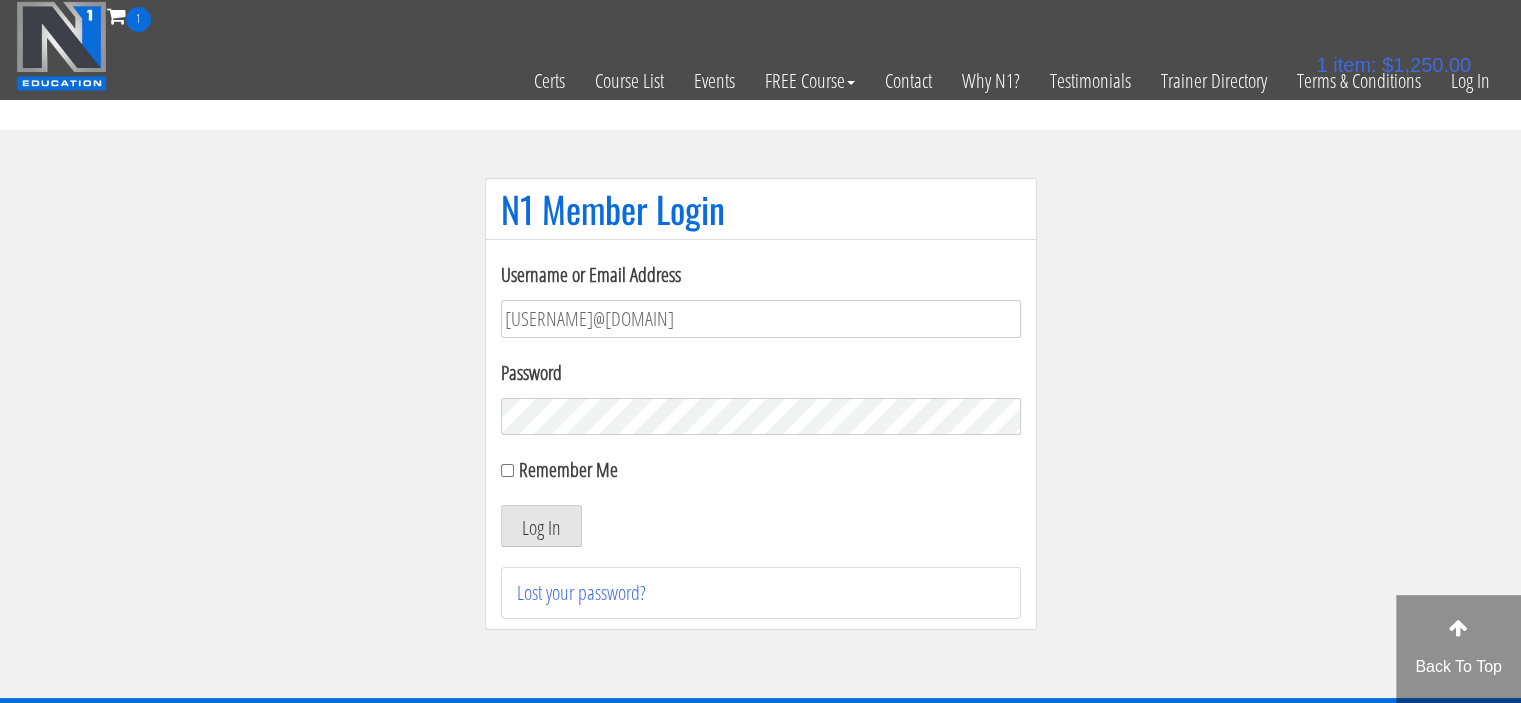 click on "Log In" at bounding box center [541, 526] 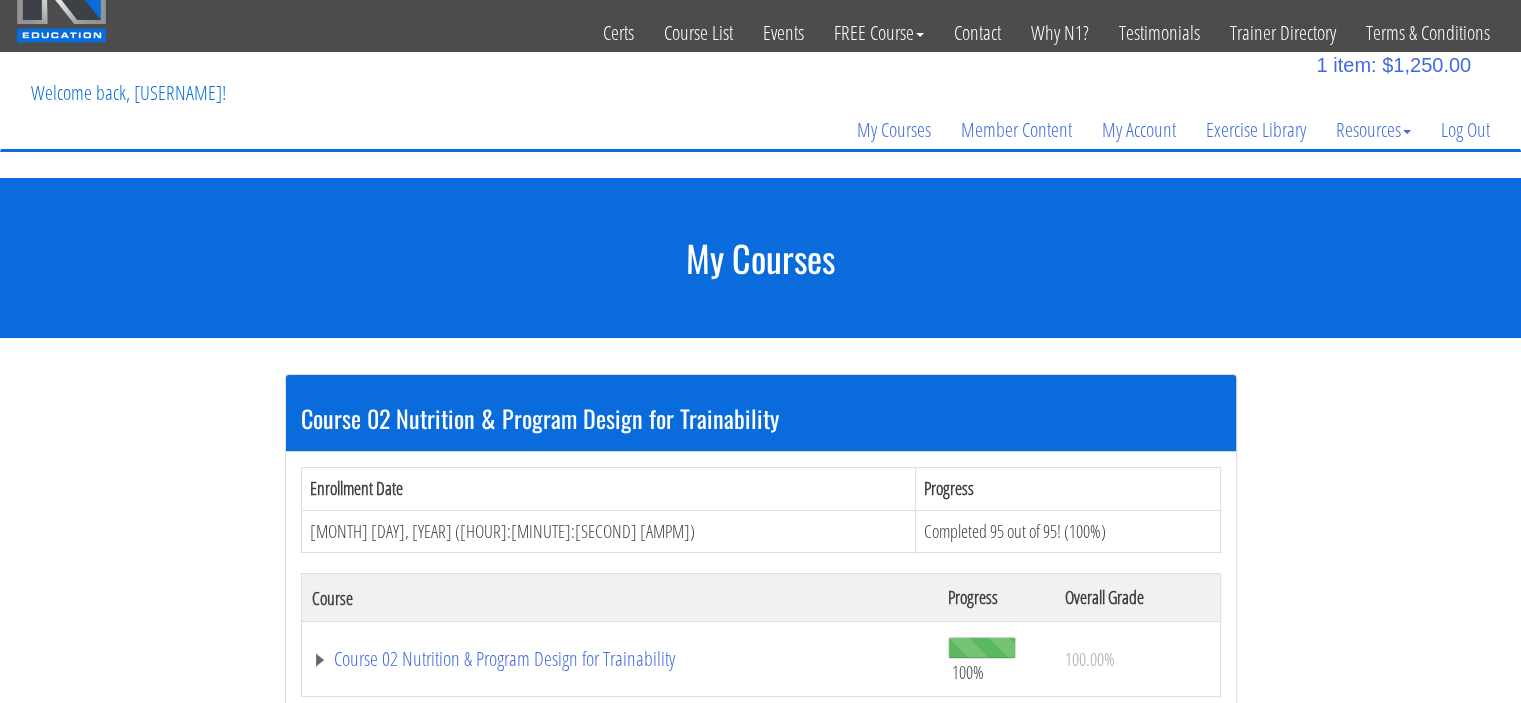 scroll, scrollTop: 48, scrollLeft: 0, axis: vertical 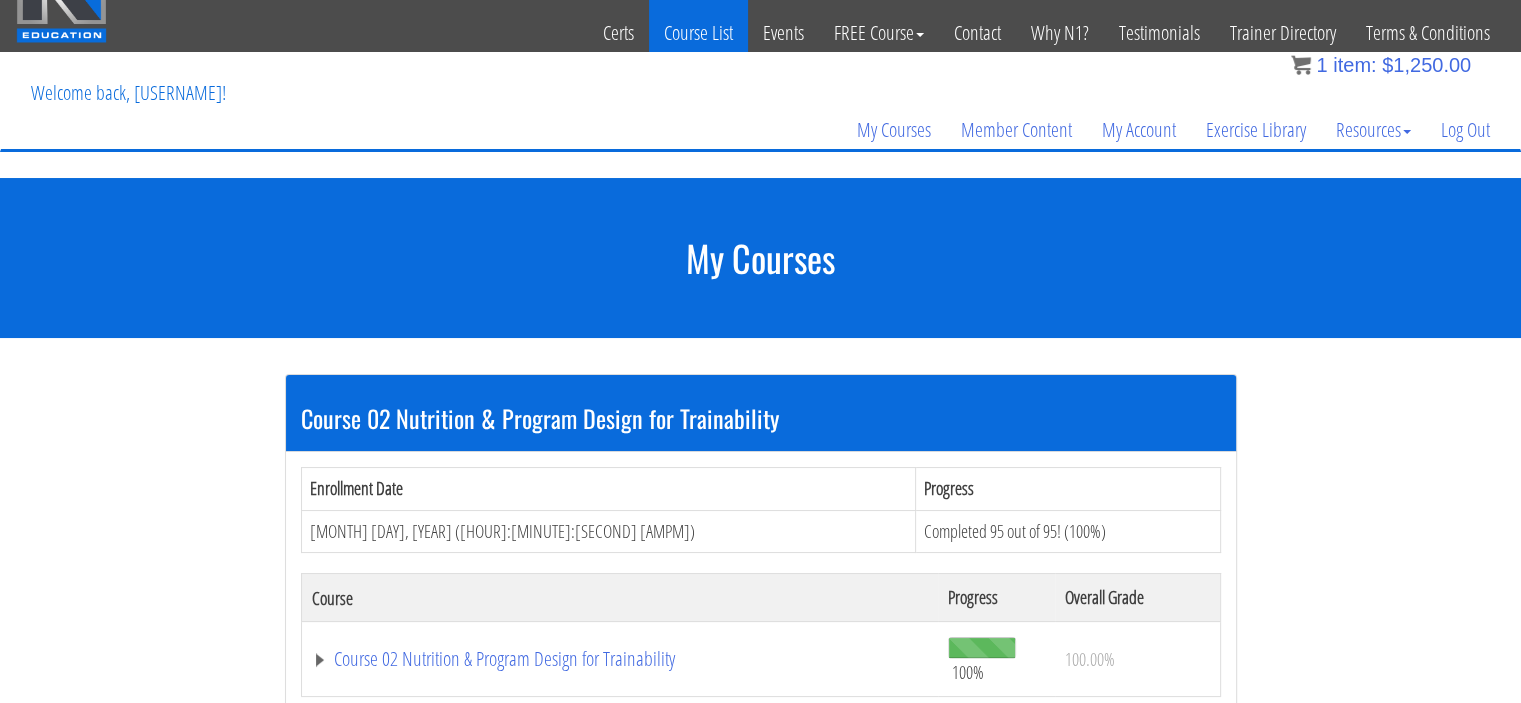 click on "Course List" at bounding box center (698, 33) 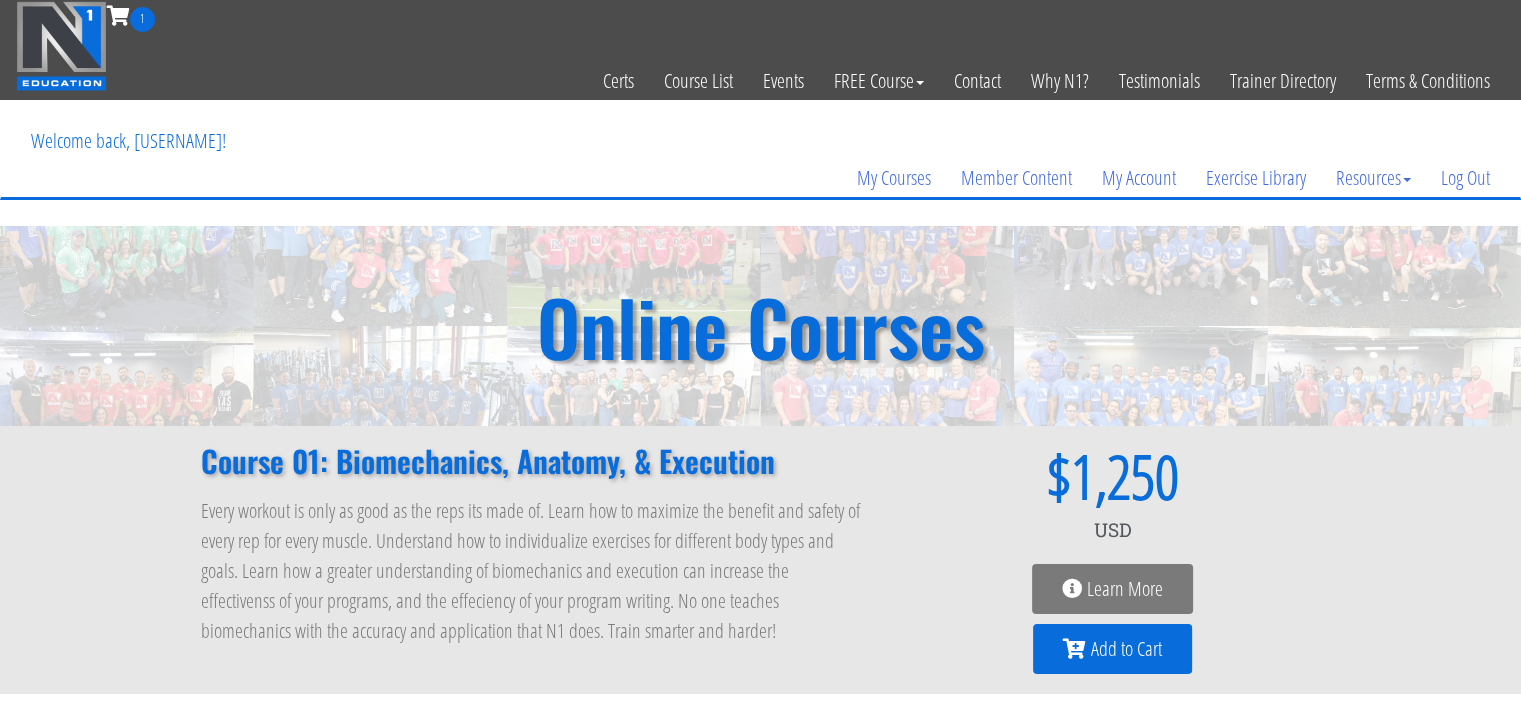 scroll, scrollTop: 108, scrollLeft: 0, axis: vertical 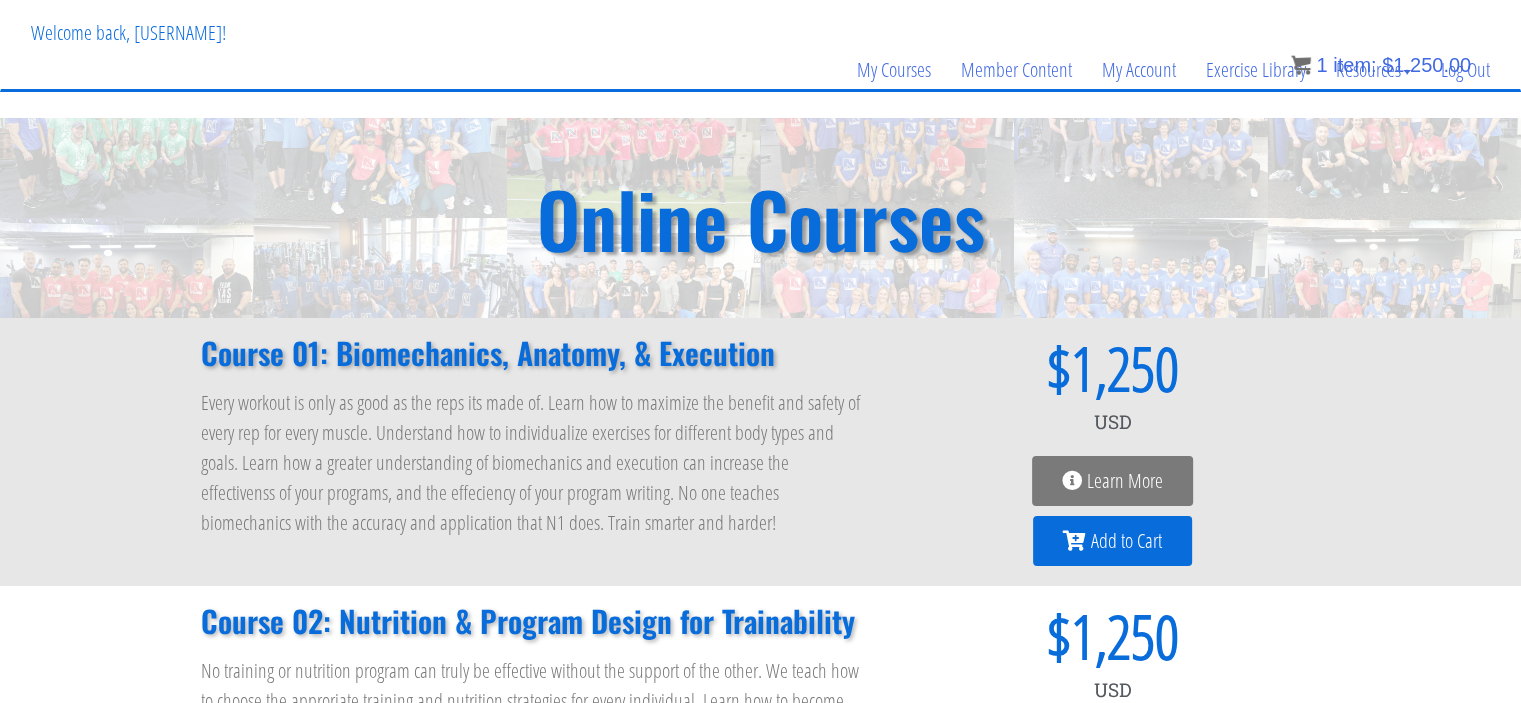 click on "Add to Cart" at bounding box center (1126, 541) 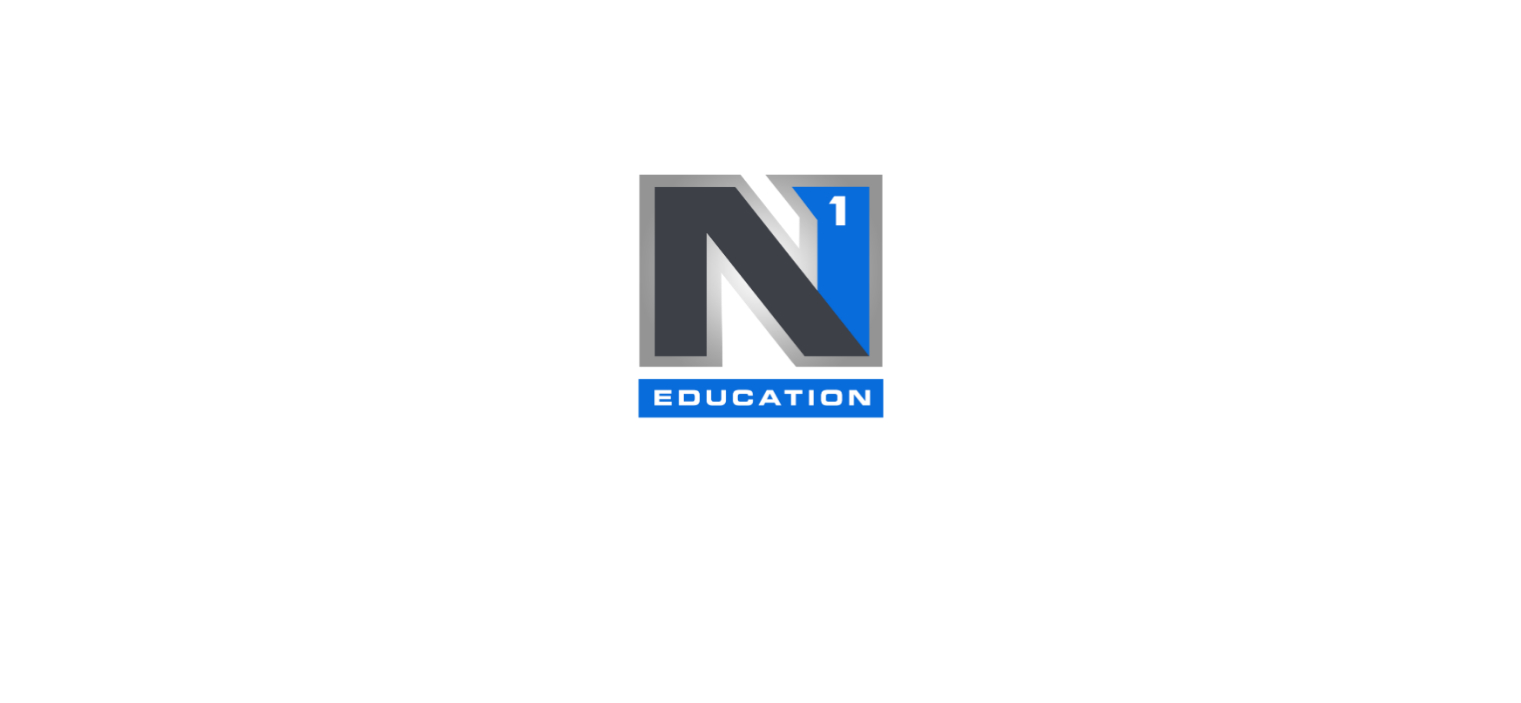 scroll, scrollTop: 0, scrollLeft: 0, axis: both 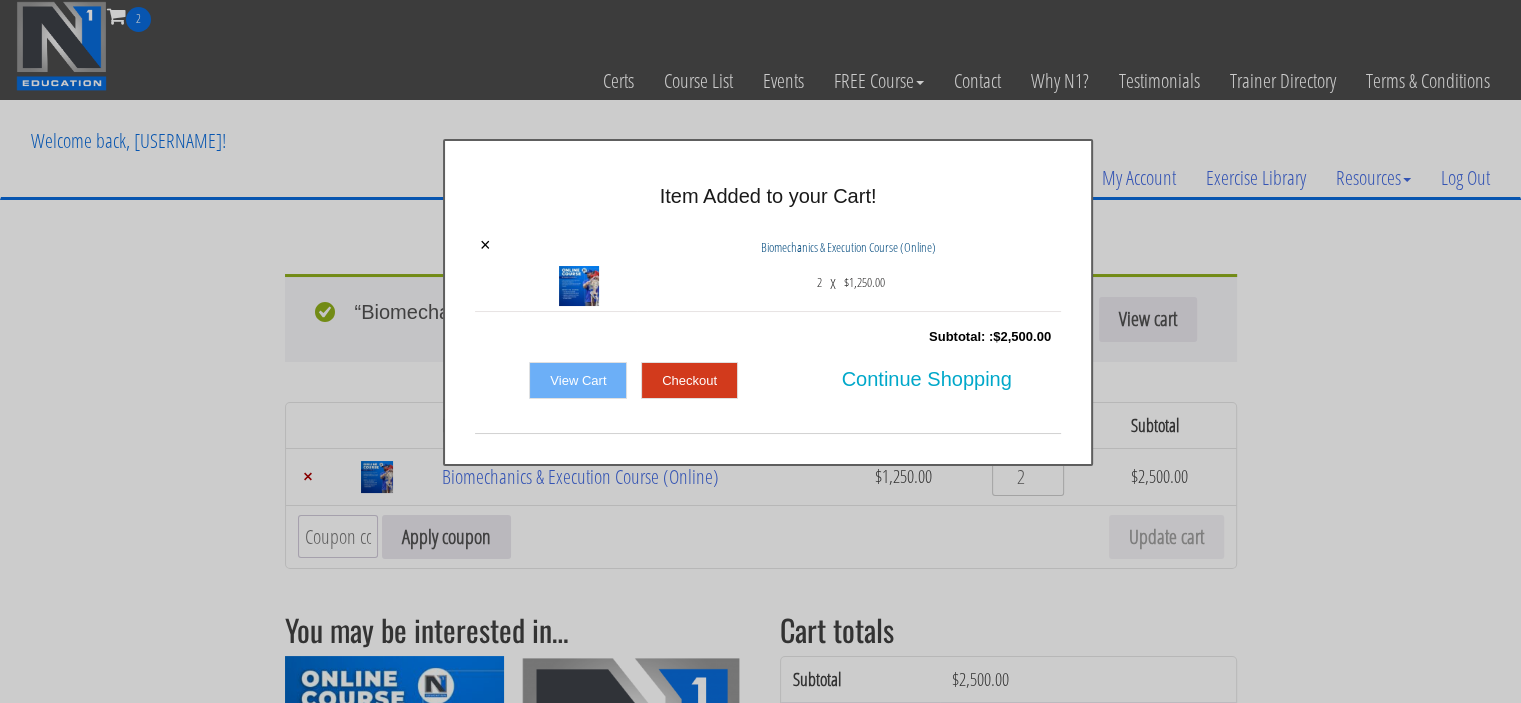 click on "Checkout" at bounding box center (689, 381) 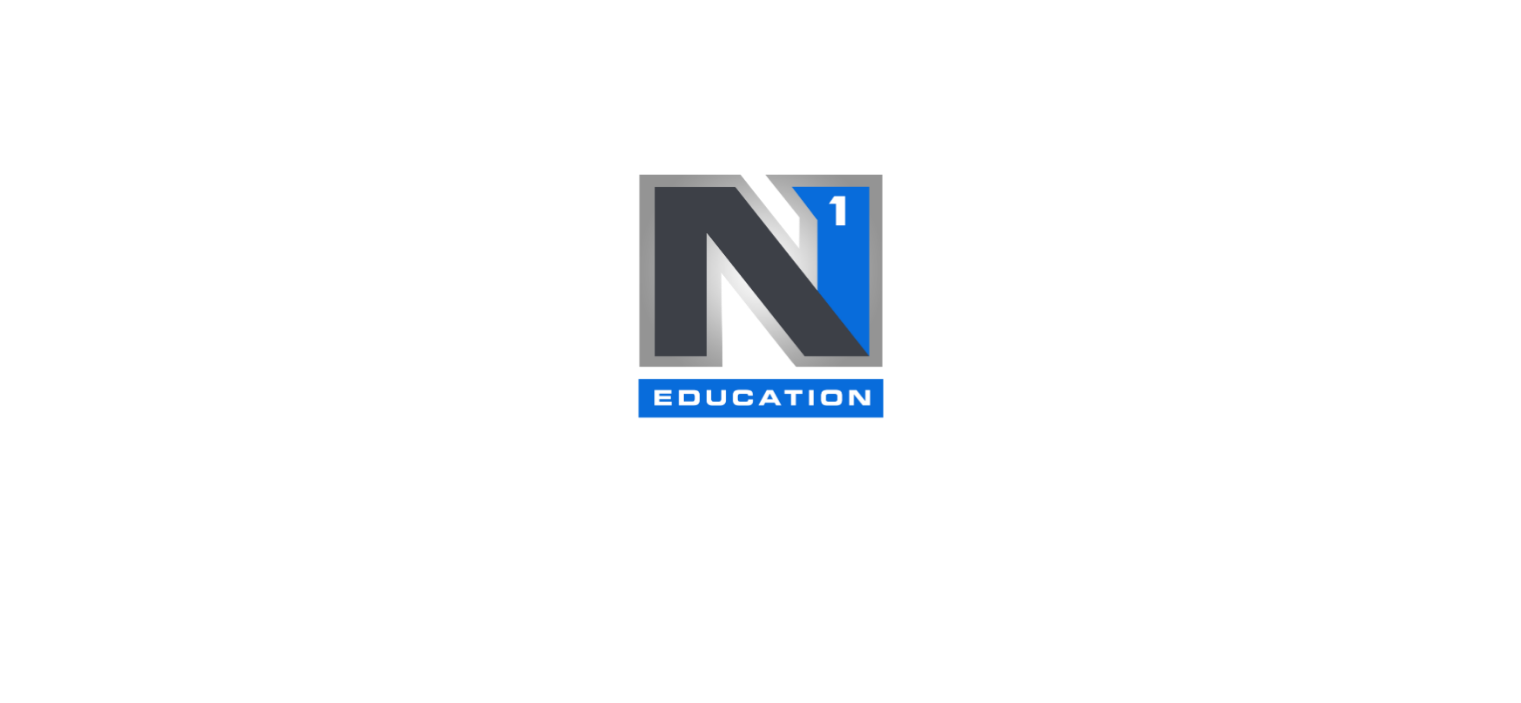 scroll, scrollTop: 0, scrollLeft: 0, axis: both 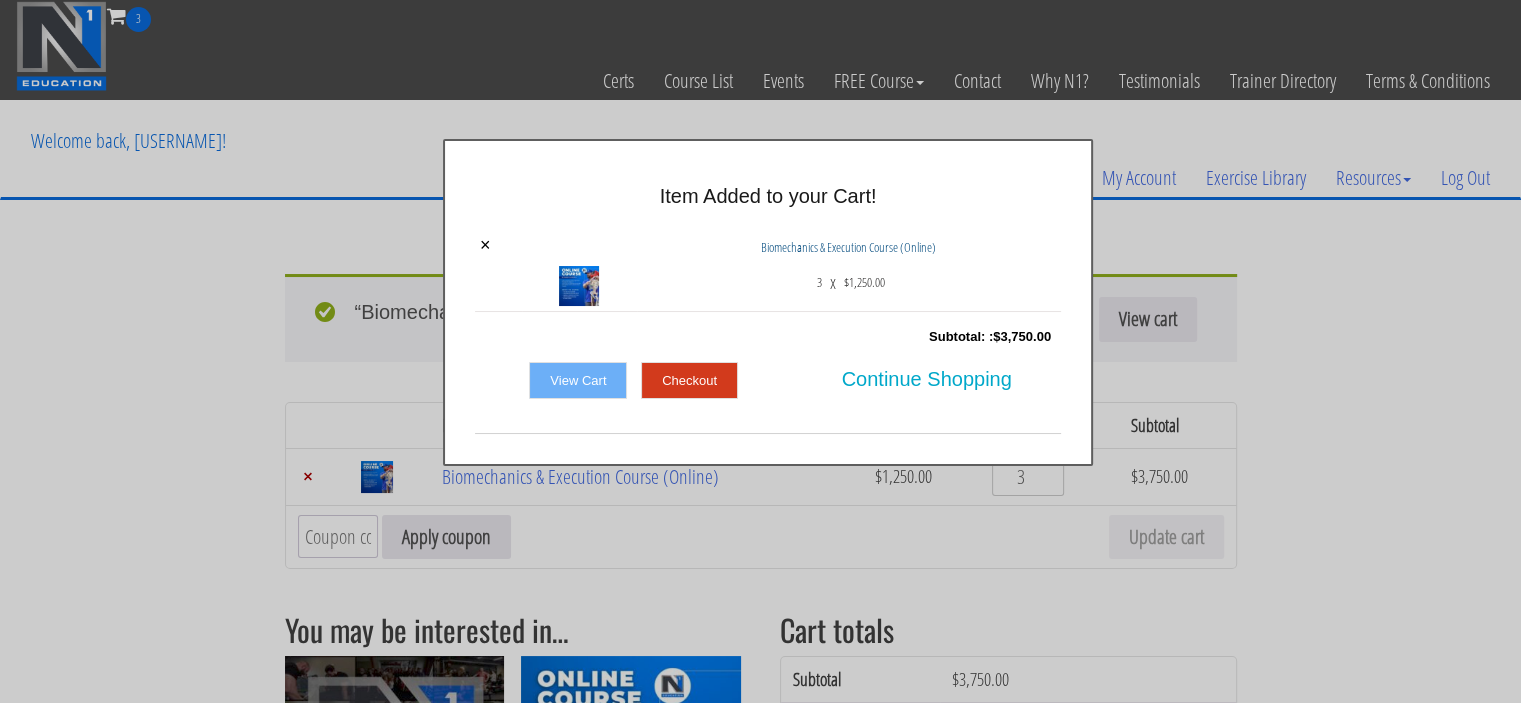 click on "View Cart" at bounding box center [578, 381] 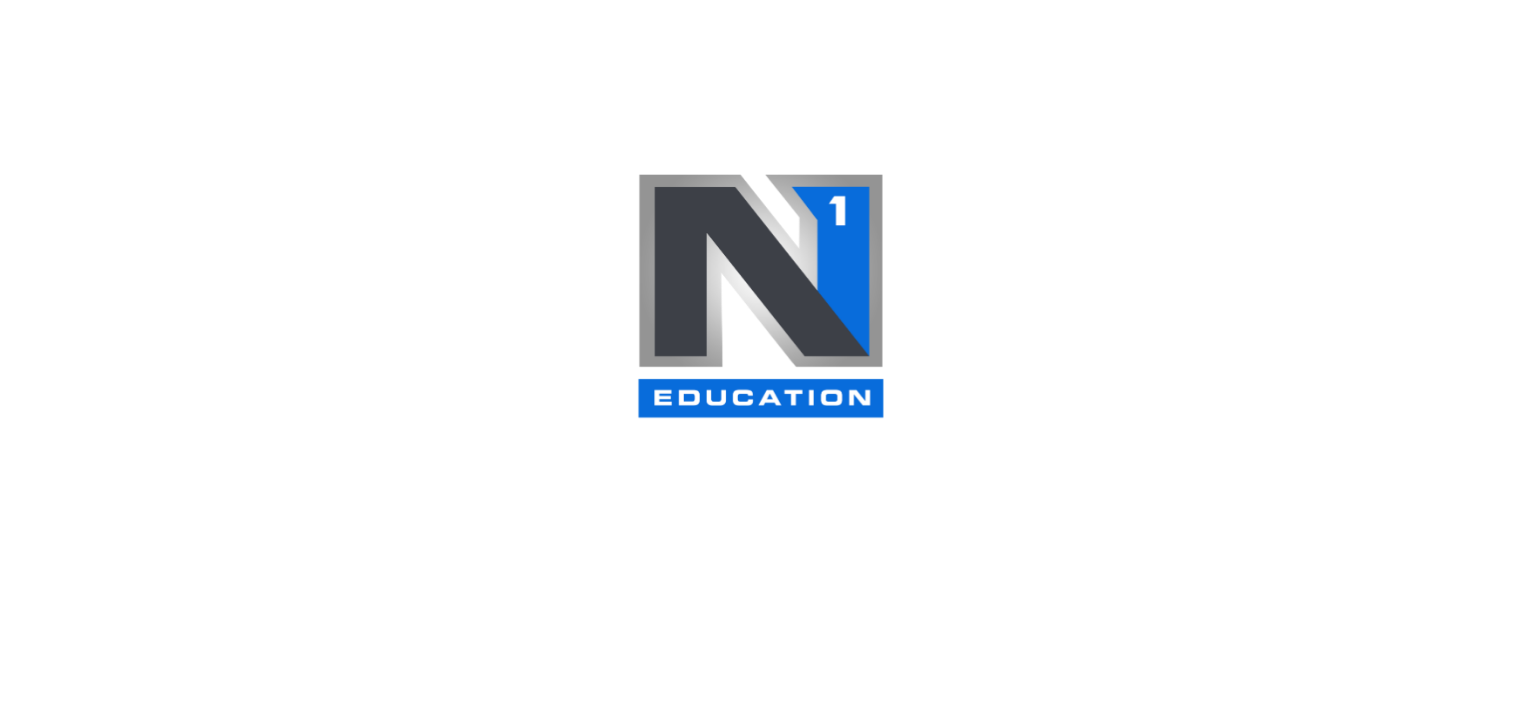 scroll, scrollTop: 0, scrollLeft: 0, axis: both 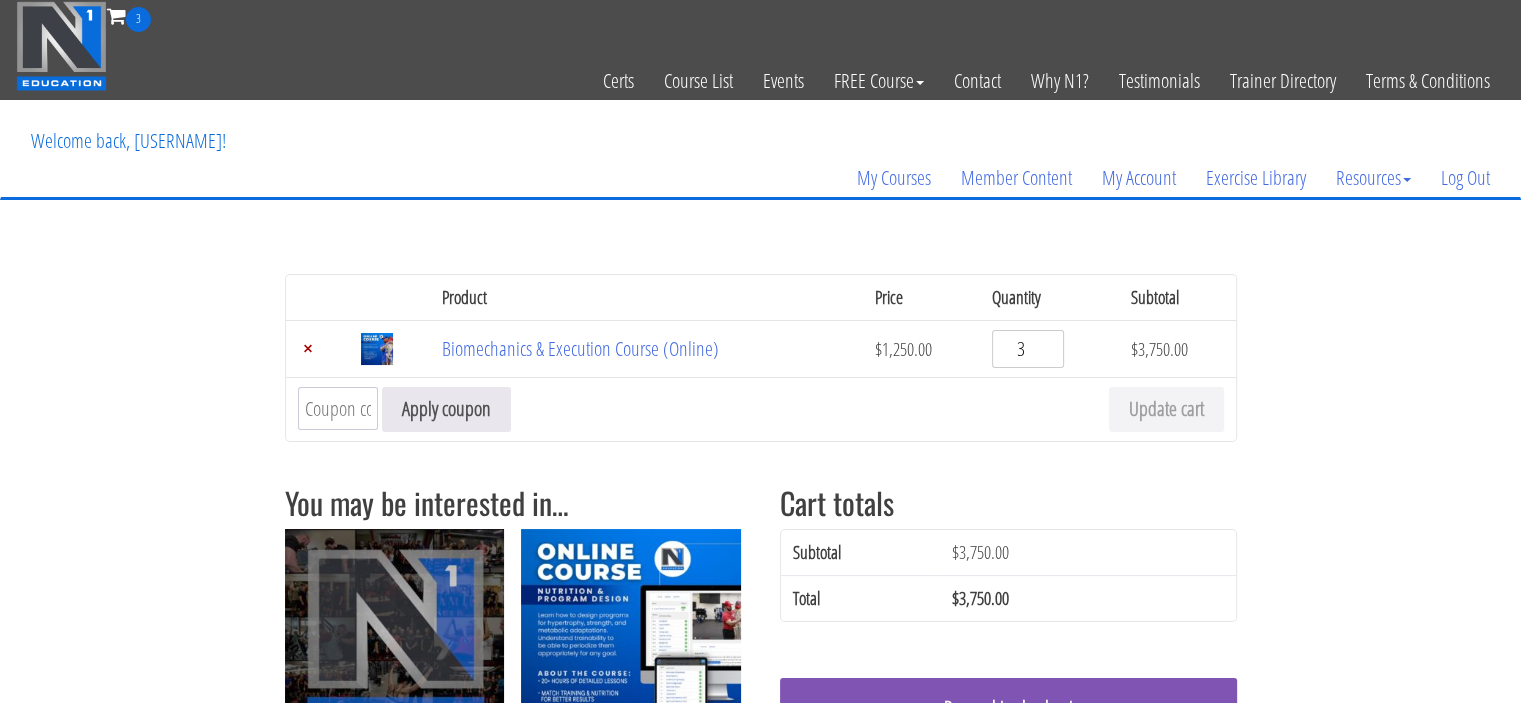 click on "3" at bounding box center [1028, 349] 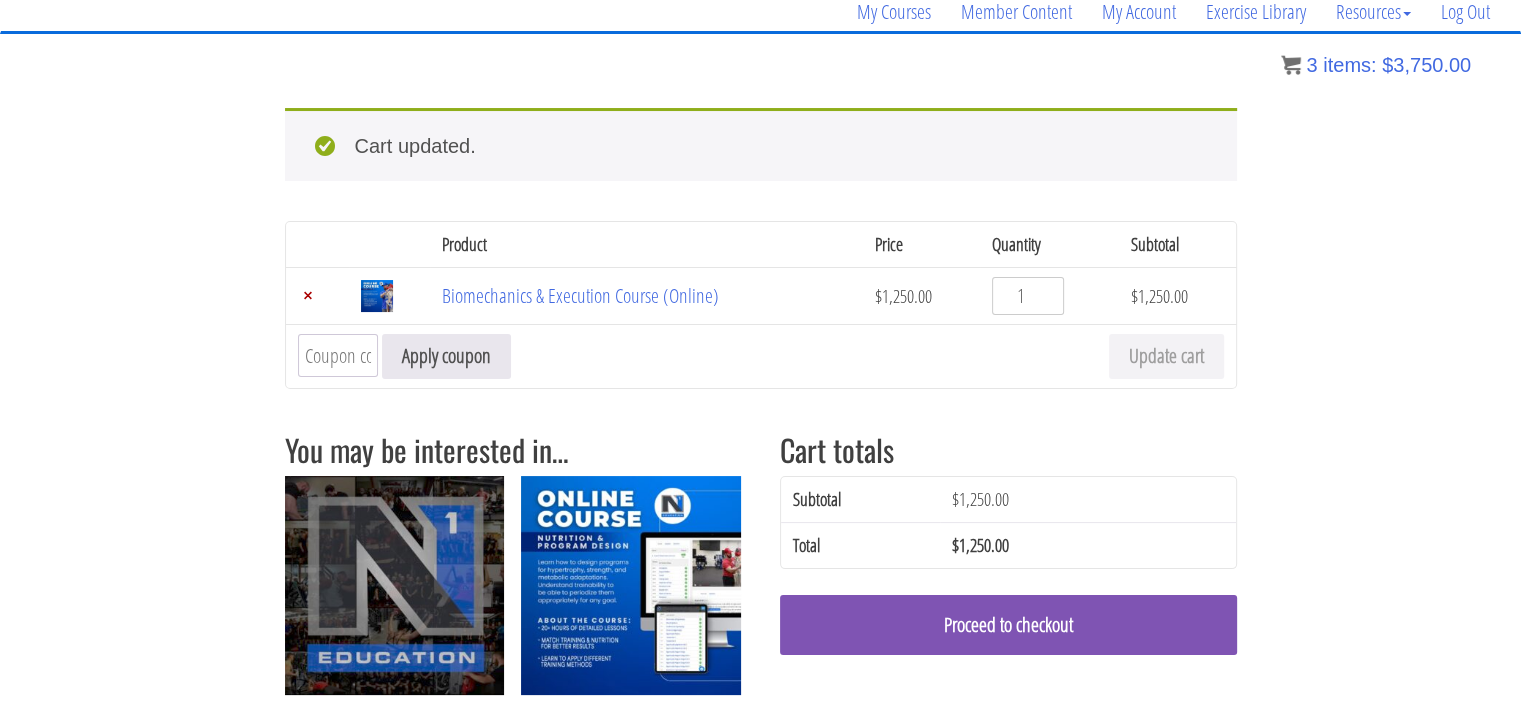 scroll, scrollTop: 174, scrollLeft: 0, axis: vertical 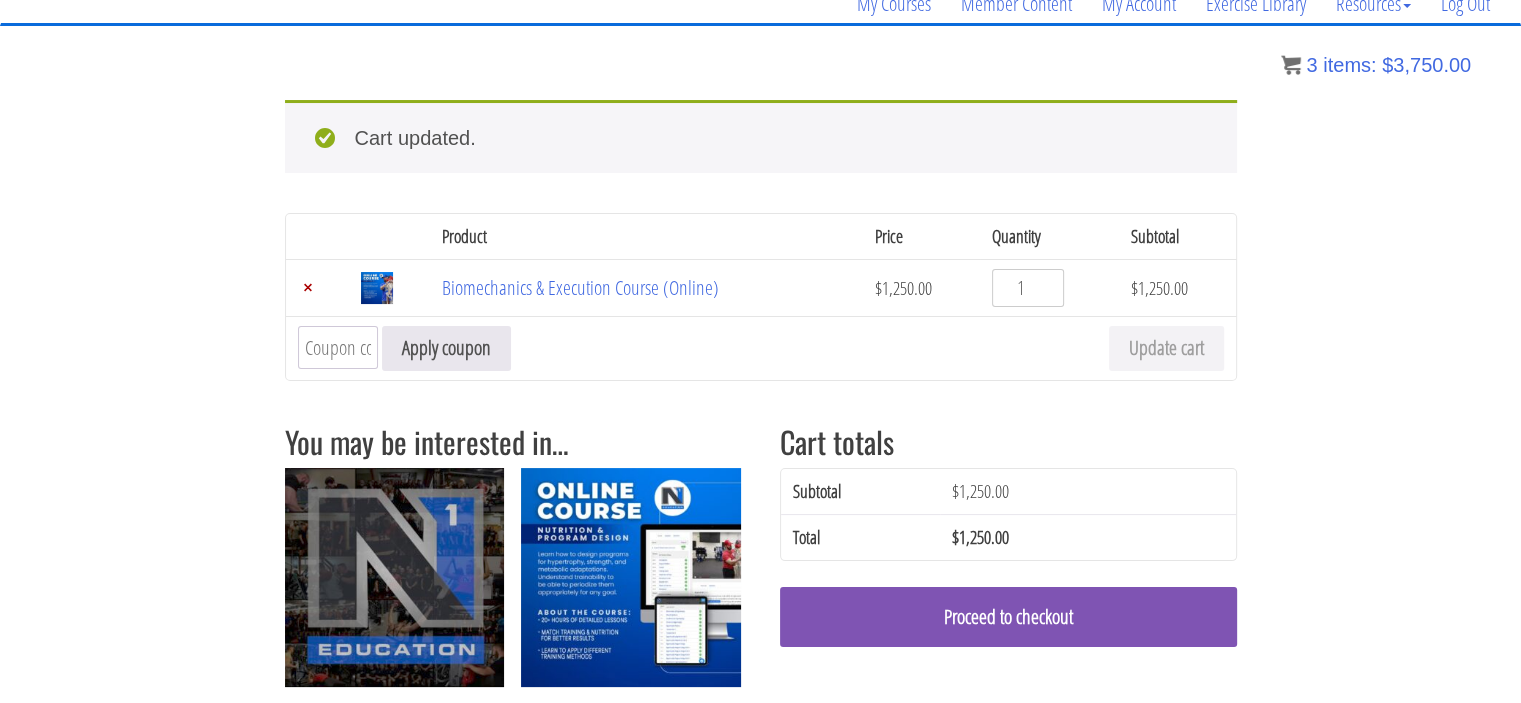 click on "Coupon:" at bounding box center (338, 347) 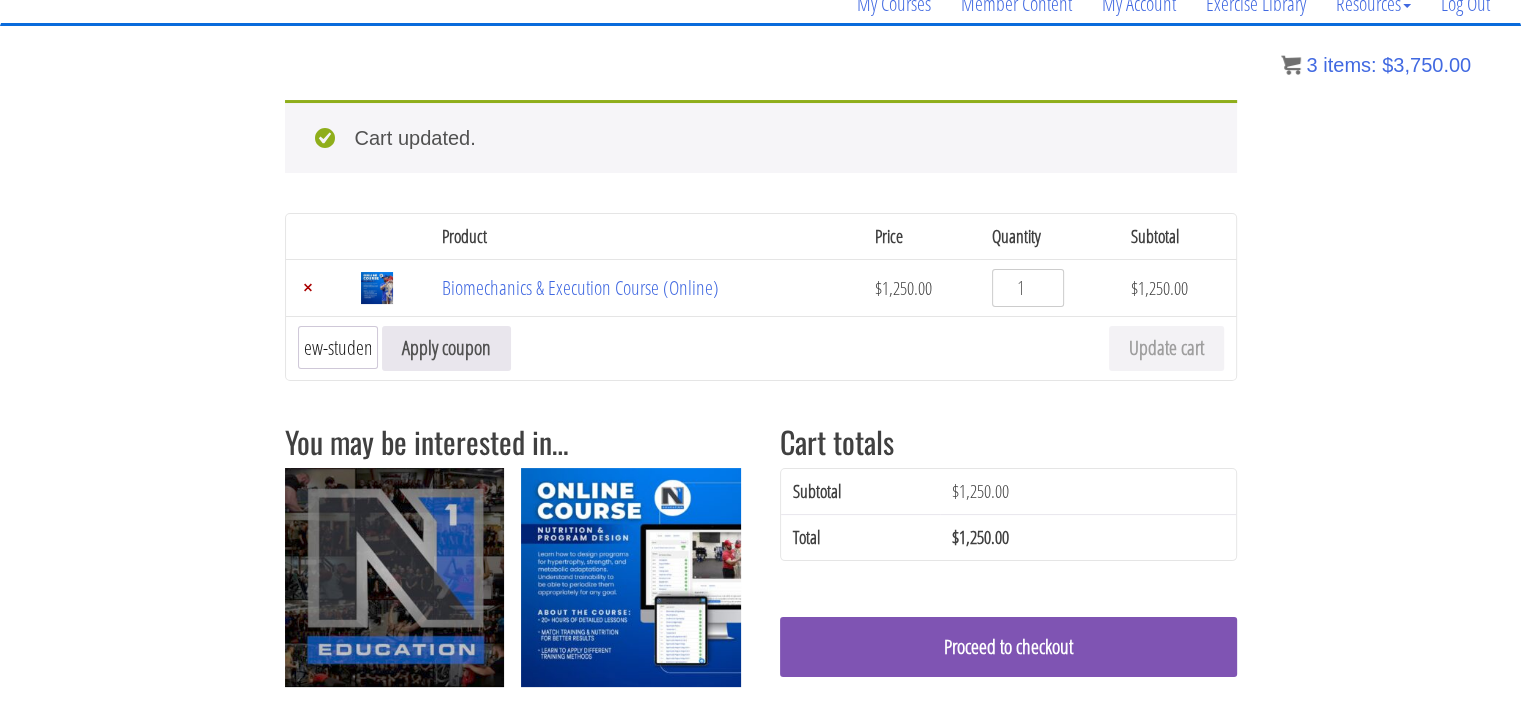 scroll, scrollTop: 0, scrollLeft: 14, axis: horizontal 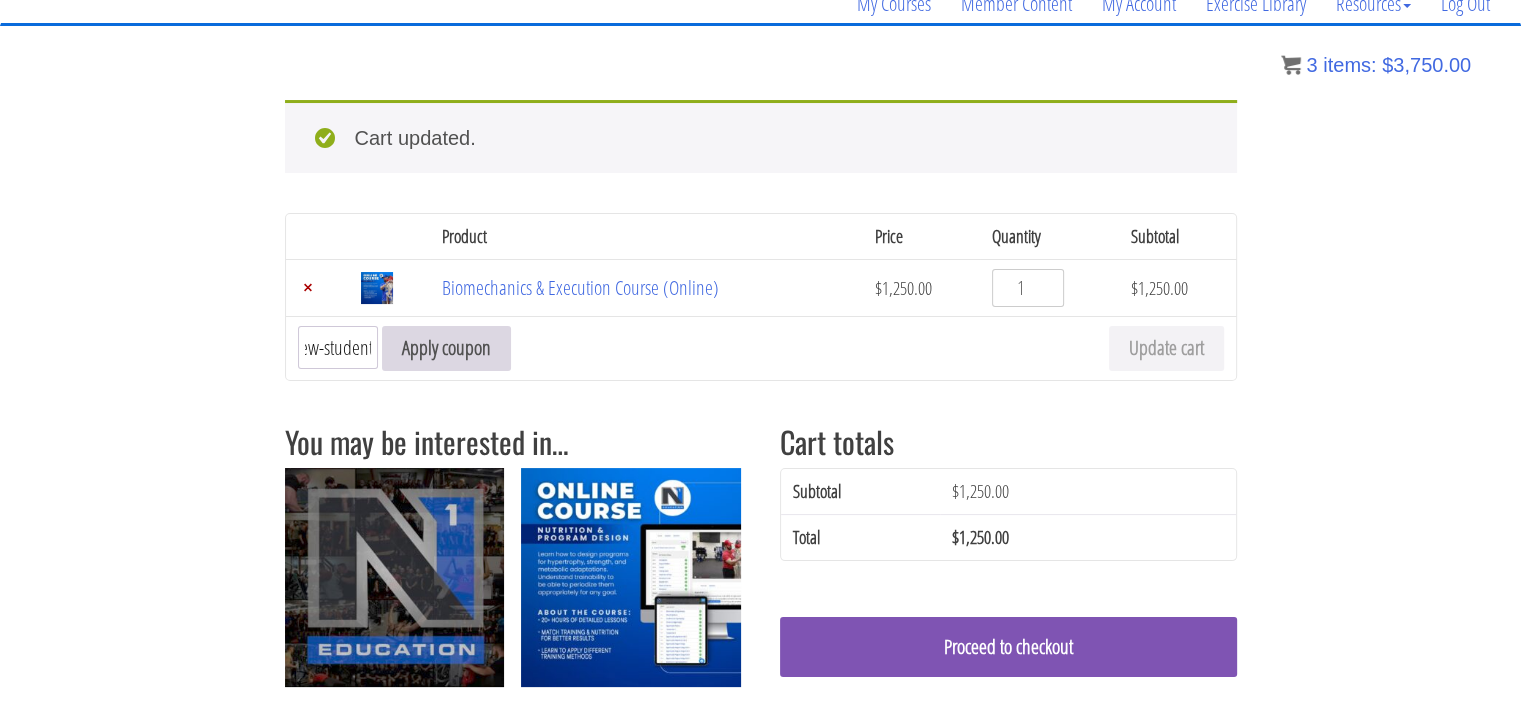 type on "new-student" 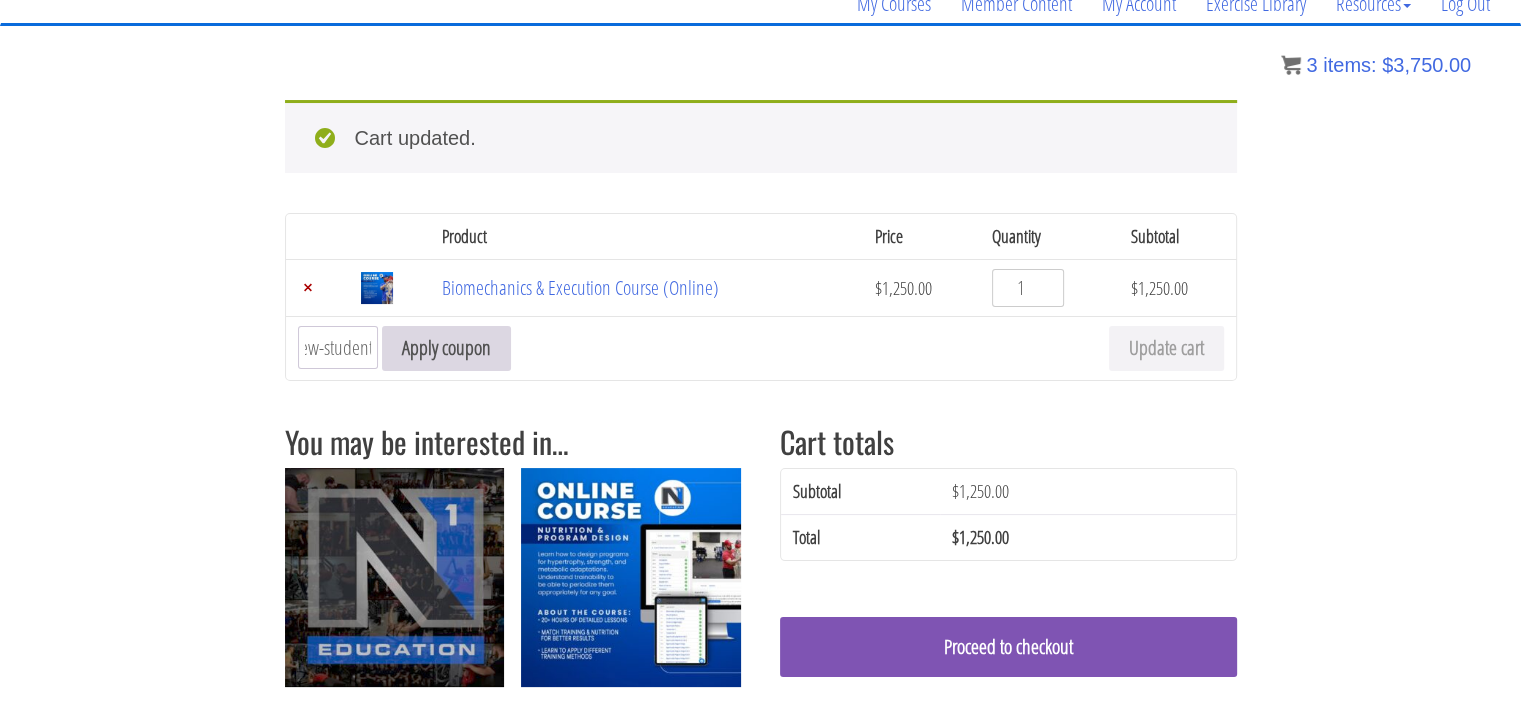 scroll, scrollTop: 0, scrollLeft: 0, axis: both 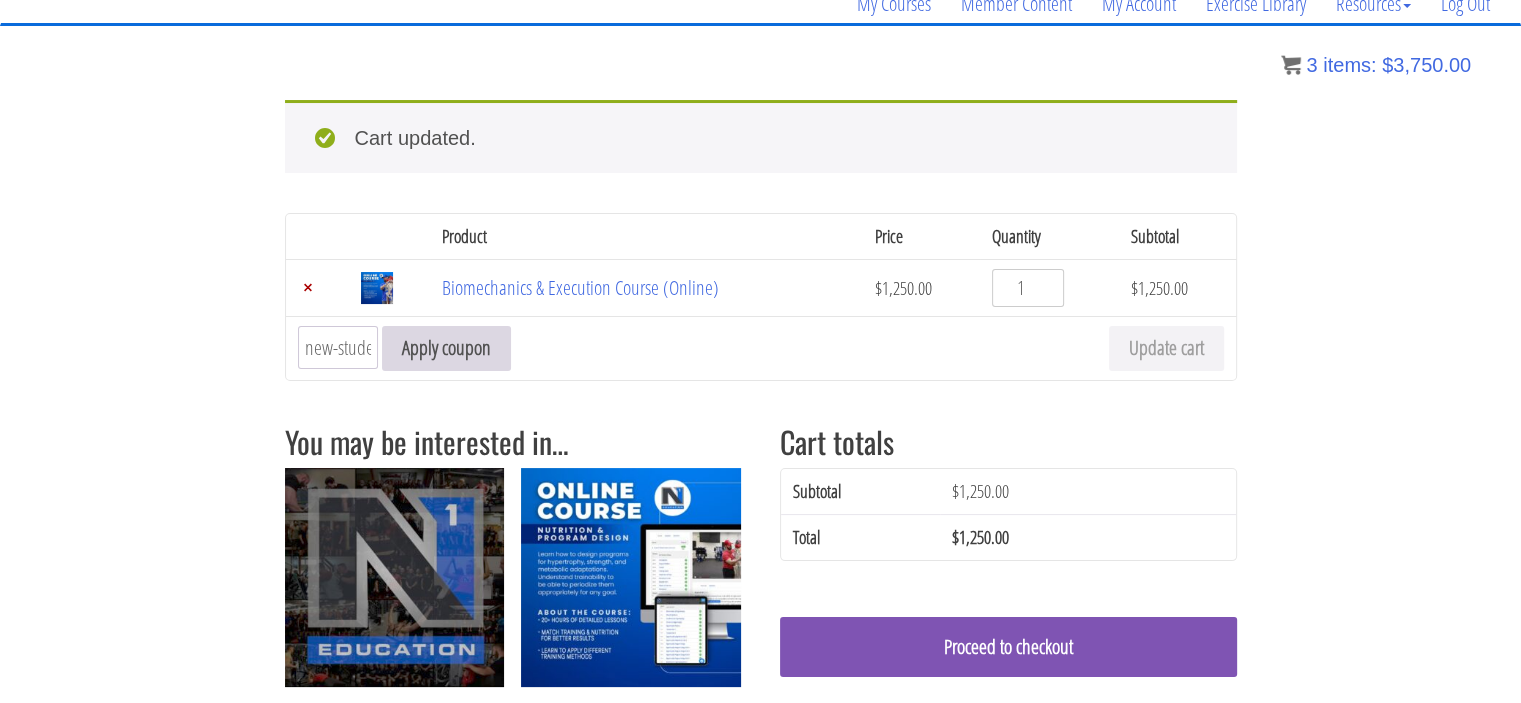 click on "Apply coupon" at bounding box center [446, 348] 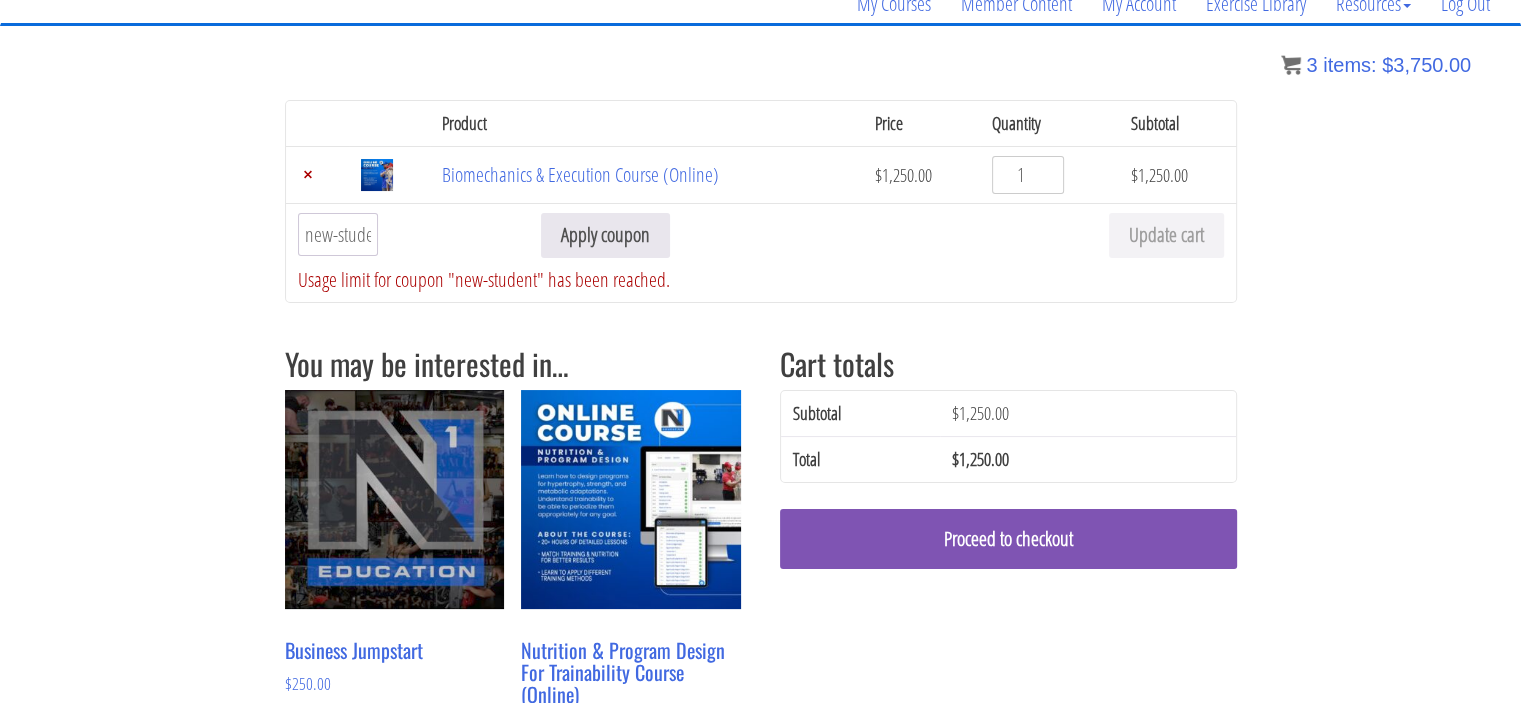 scroll, scrollTop: 185, scrollLeft: 0, axis: vertical 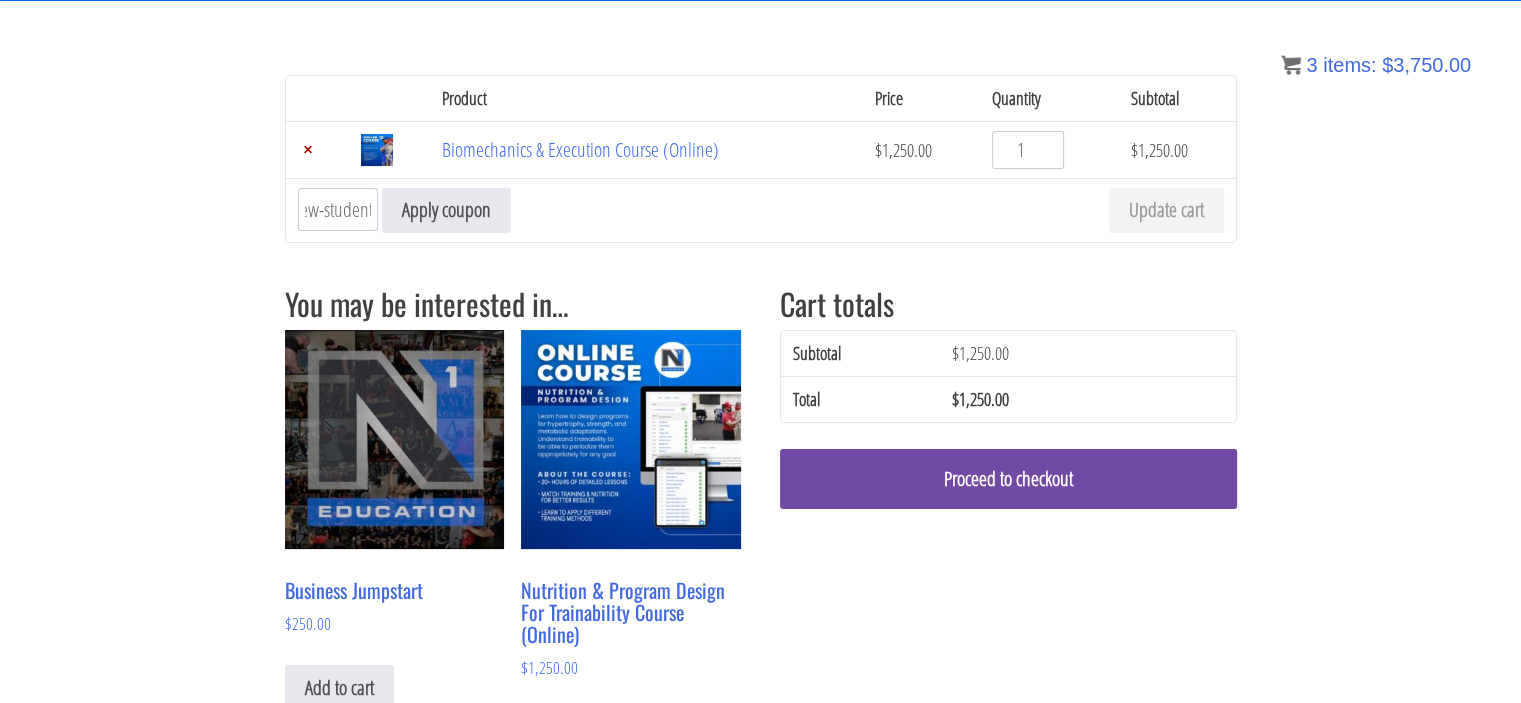 click on "Proceed to checkout" at bounding box center (1008, 479) 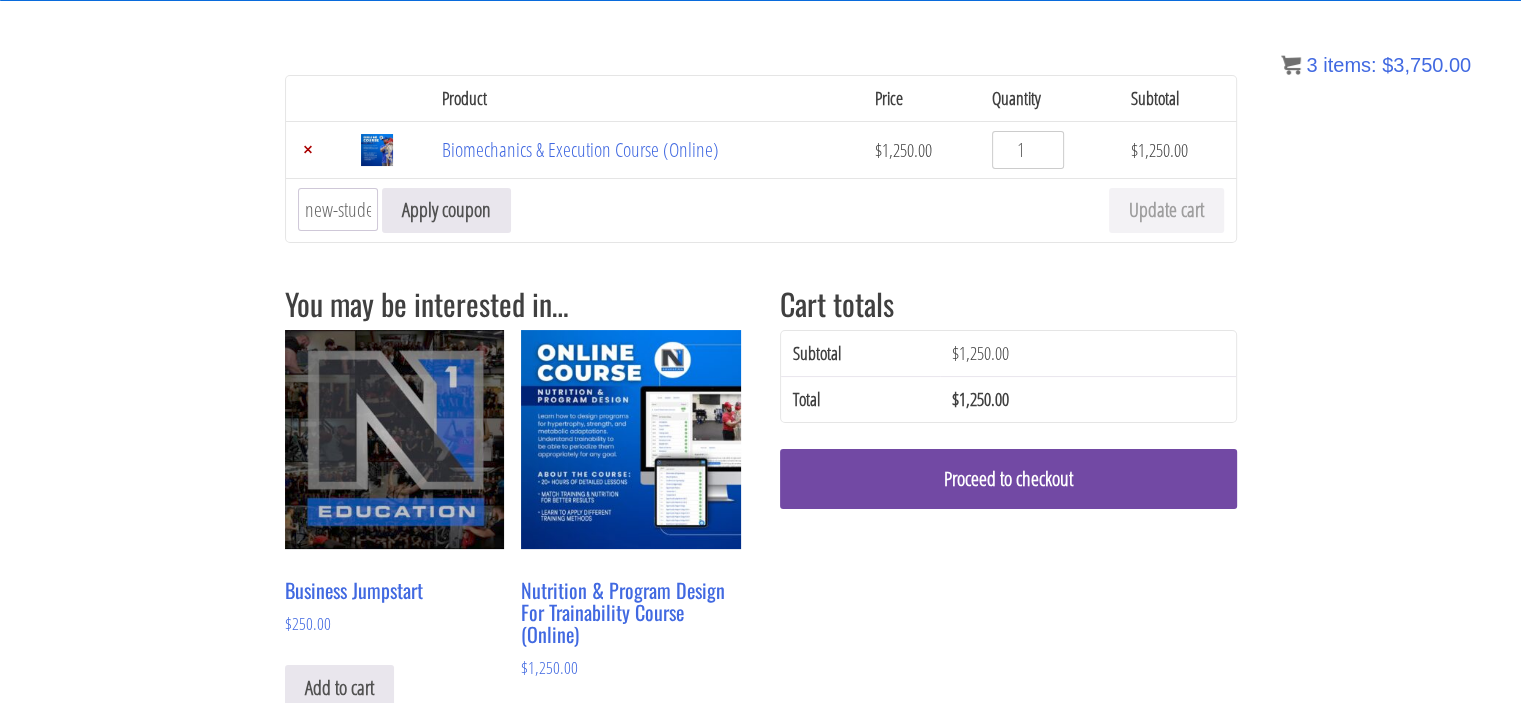 click on "Proceed to checkout" at bounding box center [1008, 479] 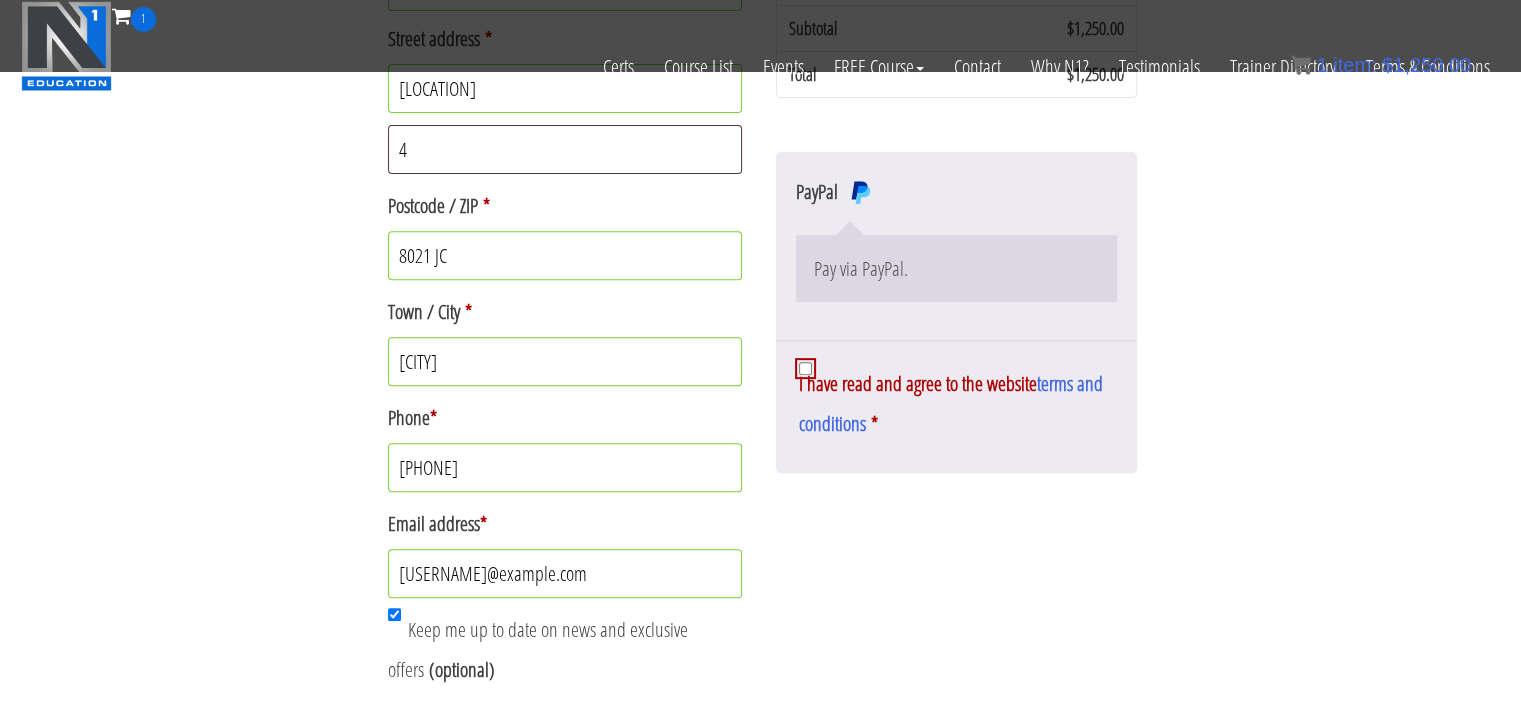 scroll, scrollTop: 727, scrollLeft: 0, axis: vertical 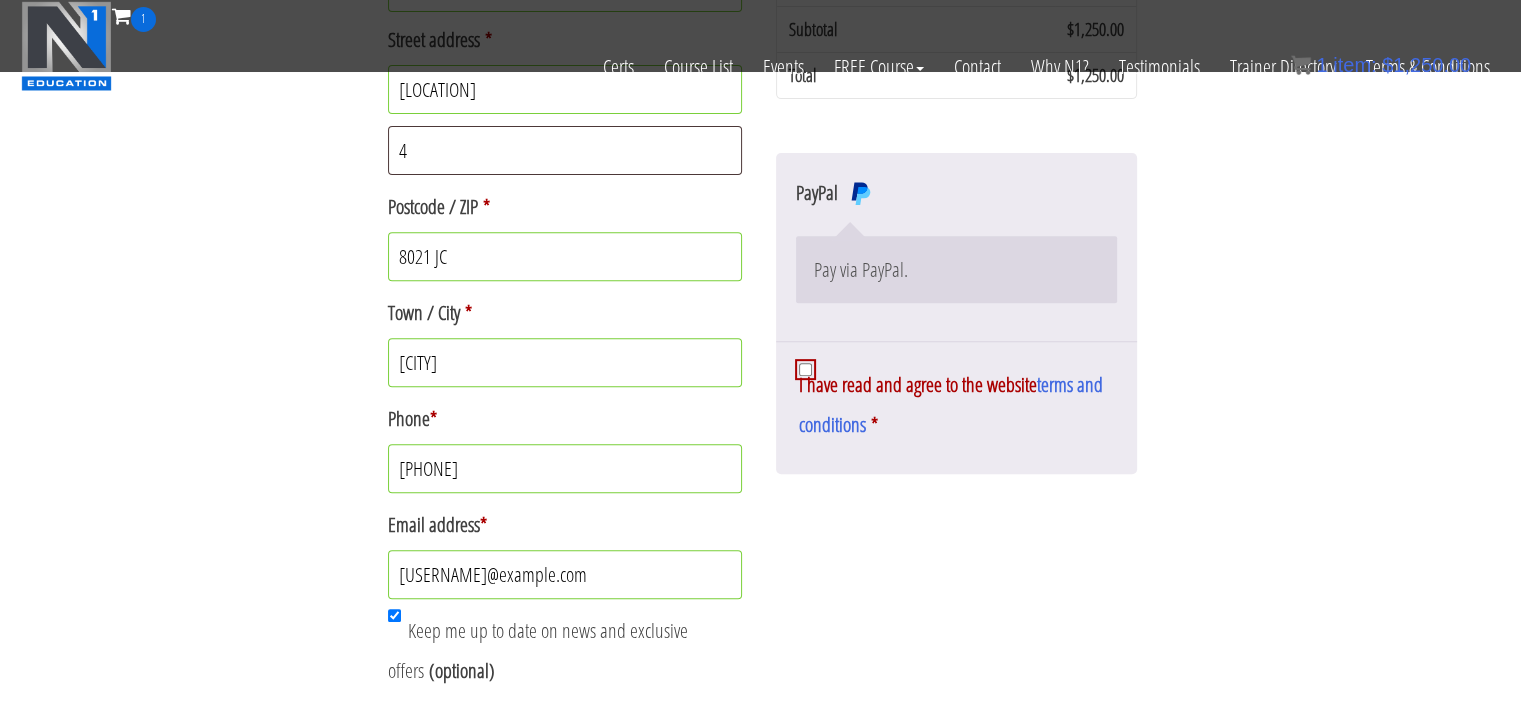 click on "I have read and agree to the website  terms and conditions   *" at bounding box center [805, 369] 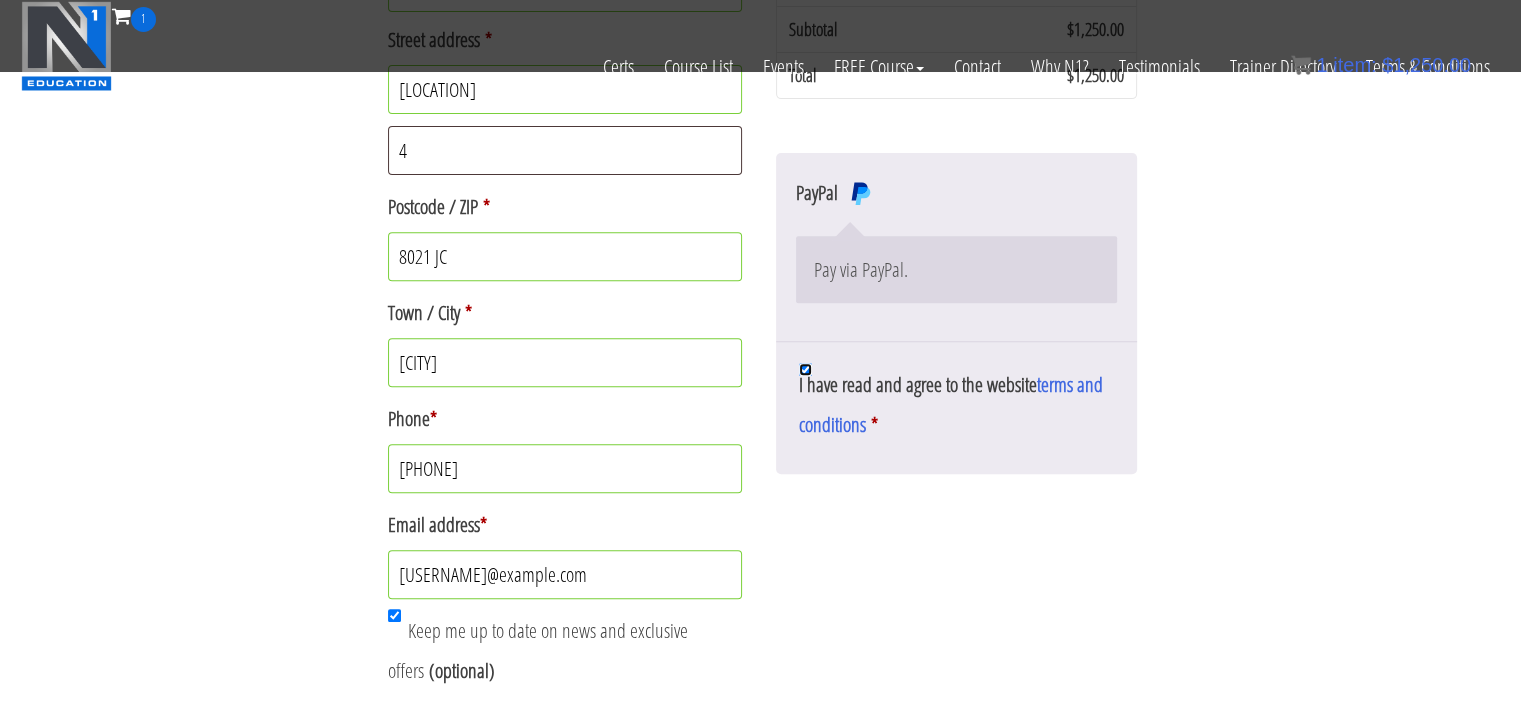 scroll, scrollTop: 827, scrollLeft: 0, axis: vertical 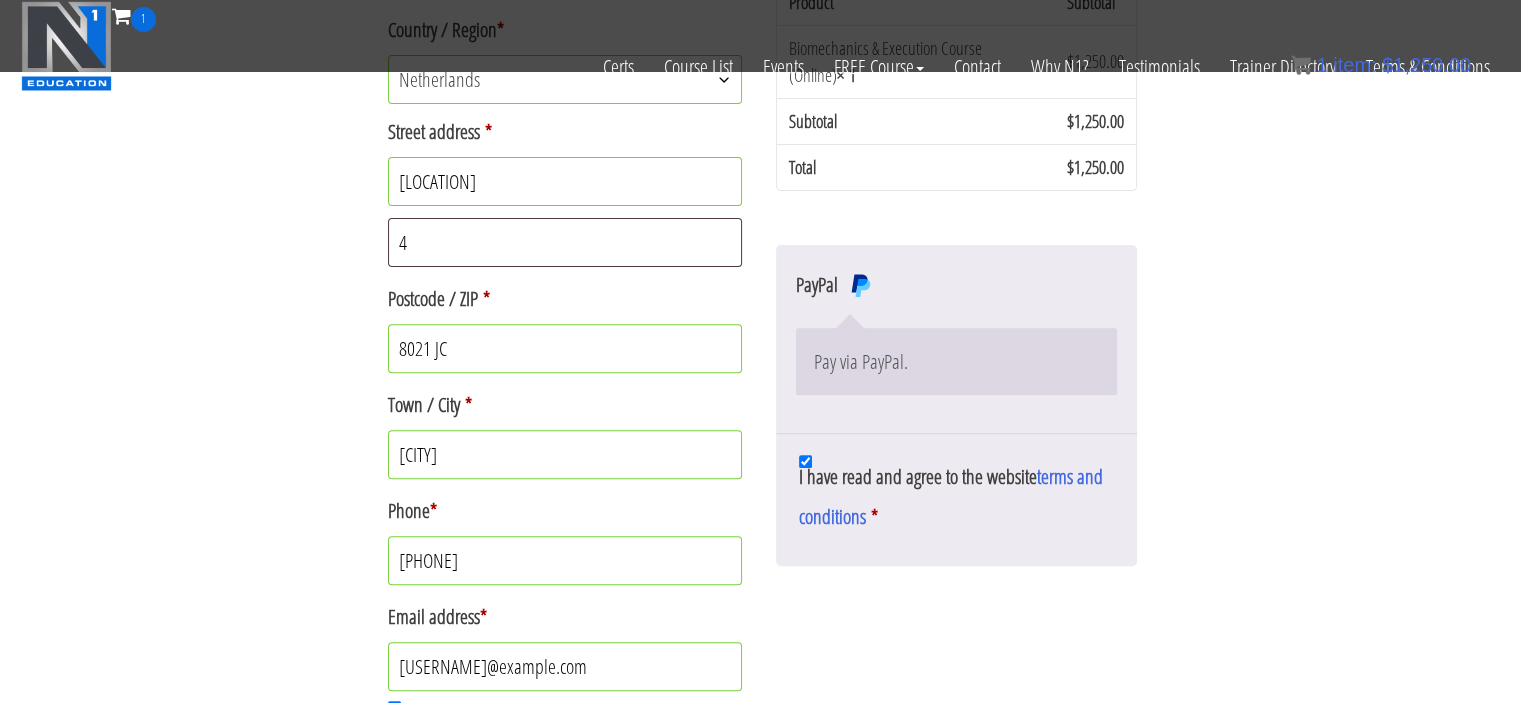 click on "Have a coupon?  Click here to enter your code
If you have a coupon code, please apply it below.
Coupon:
Apply coupon
Please read and accept the terms and conditions to proceed with your order.
Billing details
First name  * Stijn Last name  * Nijboer Company name  (optional) Coached by Stijn Country / Region  * Select a country / region… Afghanistan Åland Islands Albania Algeria American Samoa Andorra Angola Anguilla Antarctica Antigua and Barbuda Argentina Armenia Aruba Australia Austria Azerbaijan Bahamas Bahrain Bangladesh Barbados Belarus Belau Belgium Belize Benin Bermuda Bhutan Bolivia Bonaire, Saint Eustatius and Saba Bosnia and Herzegovina Botswana Bouvet Island Brazil British Indian Ocean Territory Brunei Bulgaria Burkina Faso Burundi Cambodia Cameroon Canada Cape Verde Cayman Islands Central African Republic Chad Chile China Christmas Island Cocos (Keeling) Islands Colombia Comoros" at bounding box center (760, 152) 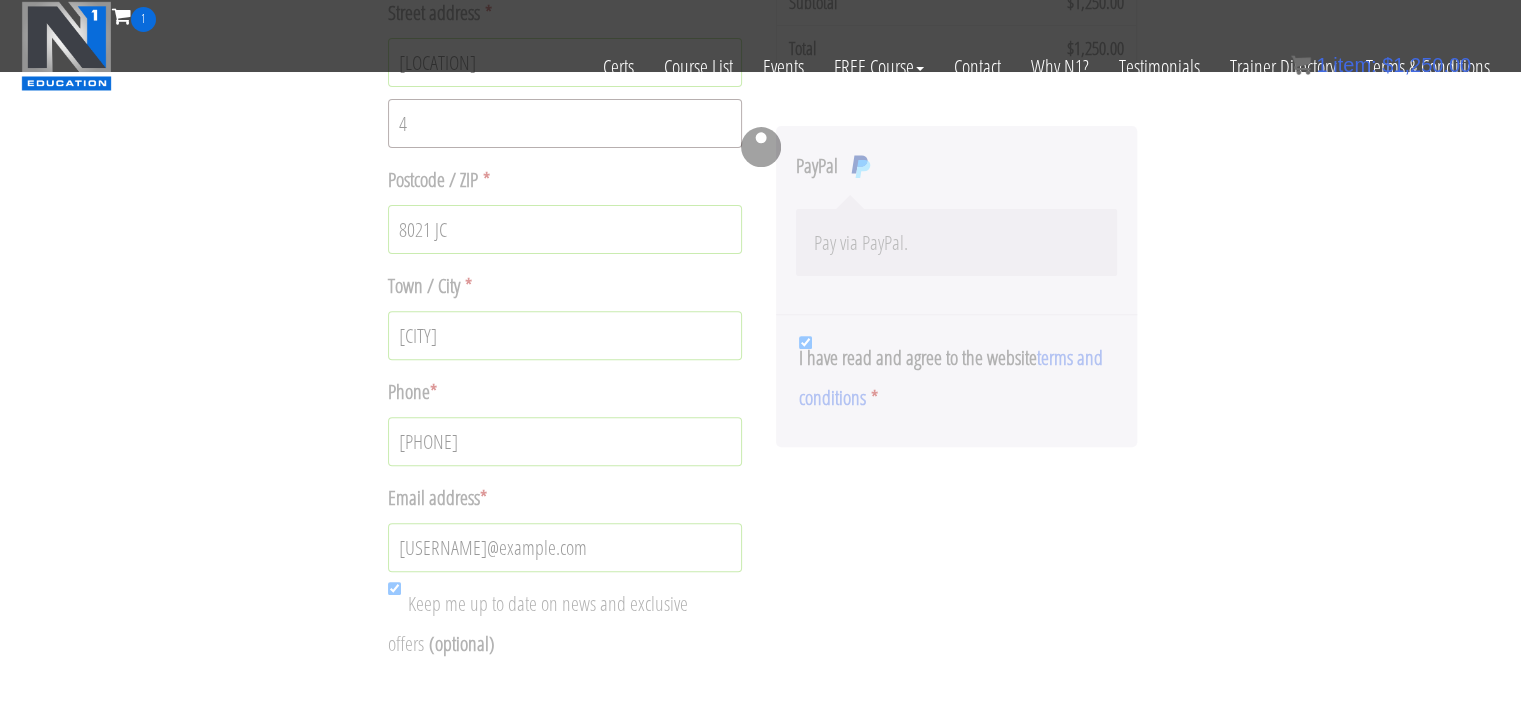 scroll, scrollTop: 640, scrollLeft: 0, axis: vertical 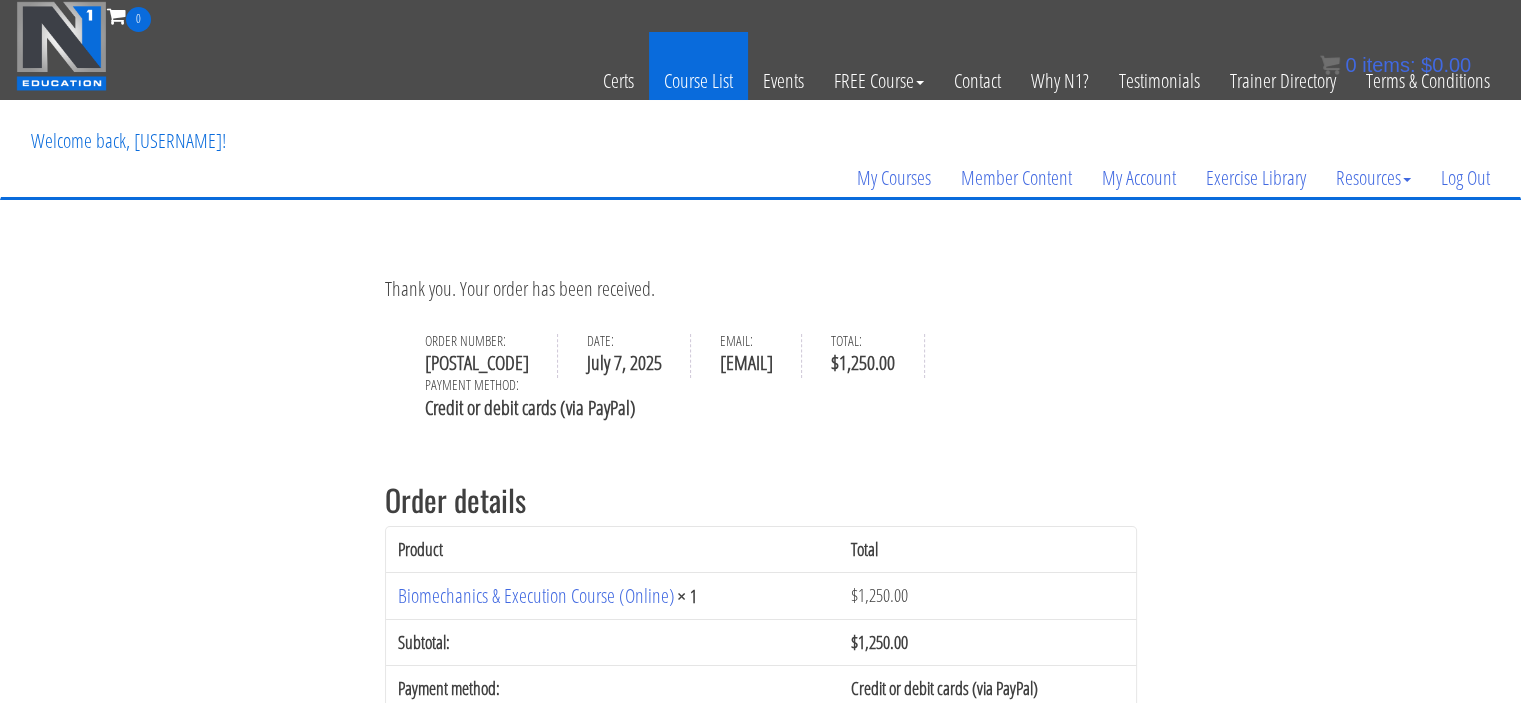 click on "Course List" at bounding box center [698, 81] 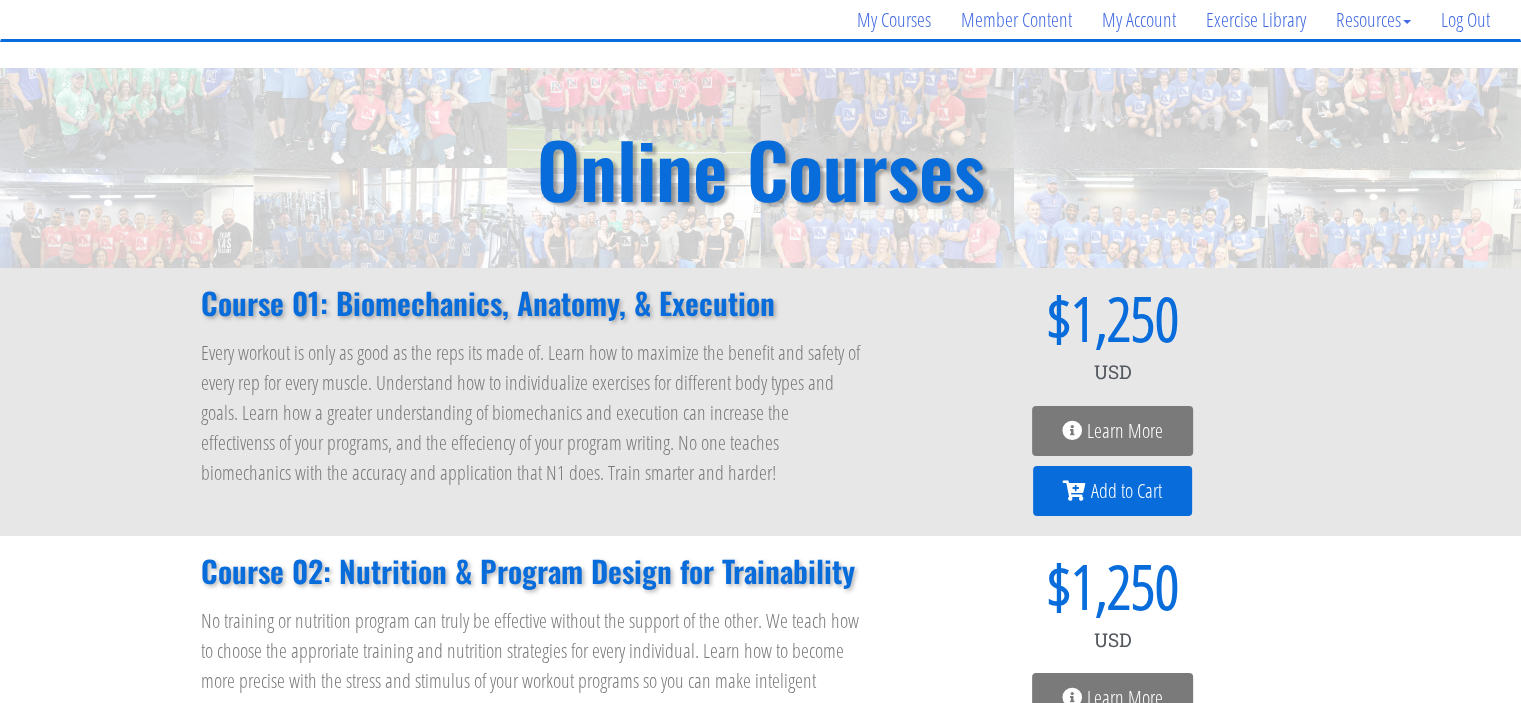 scroll, scrollTop: 0, scrollLeft: 0, axis: both 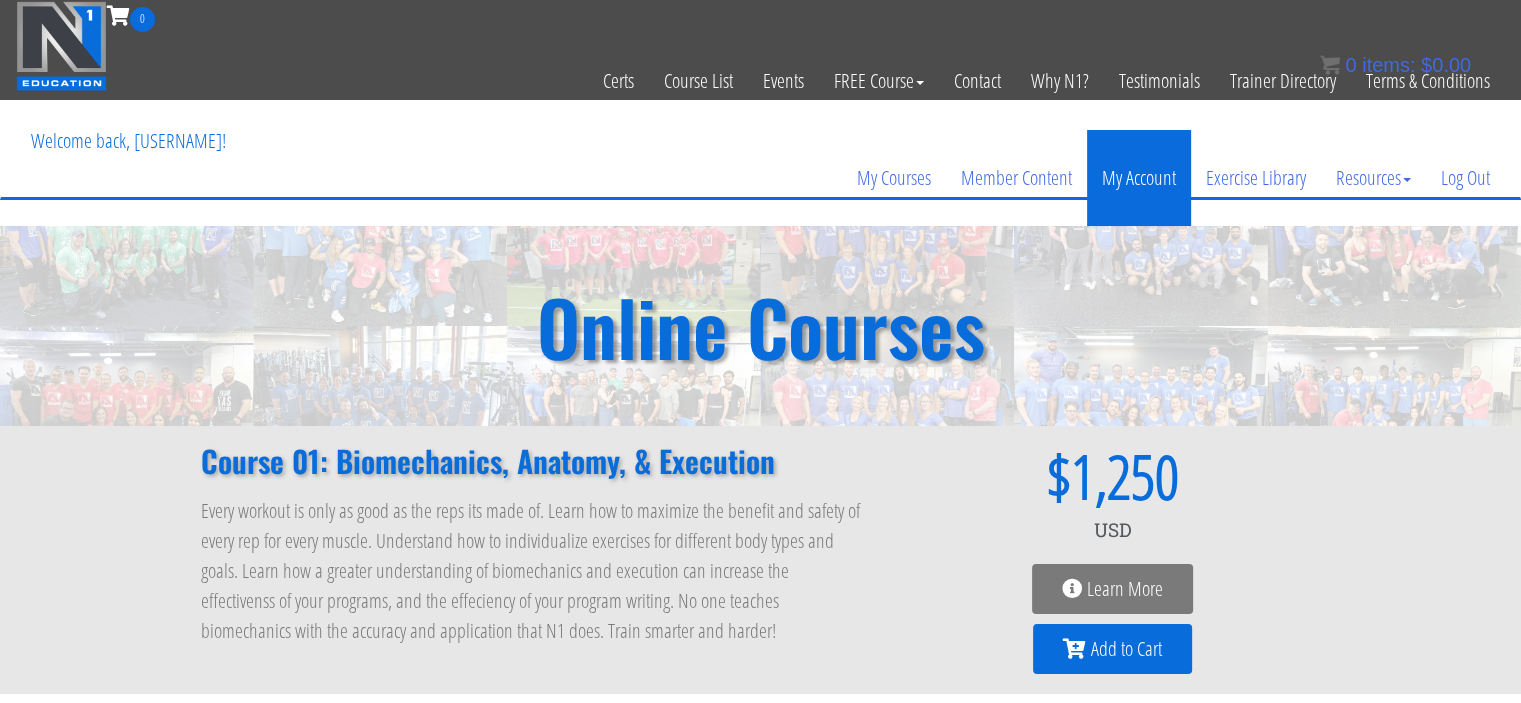 click on "My Account" at bounding box center (1139, 178) 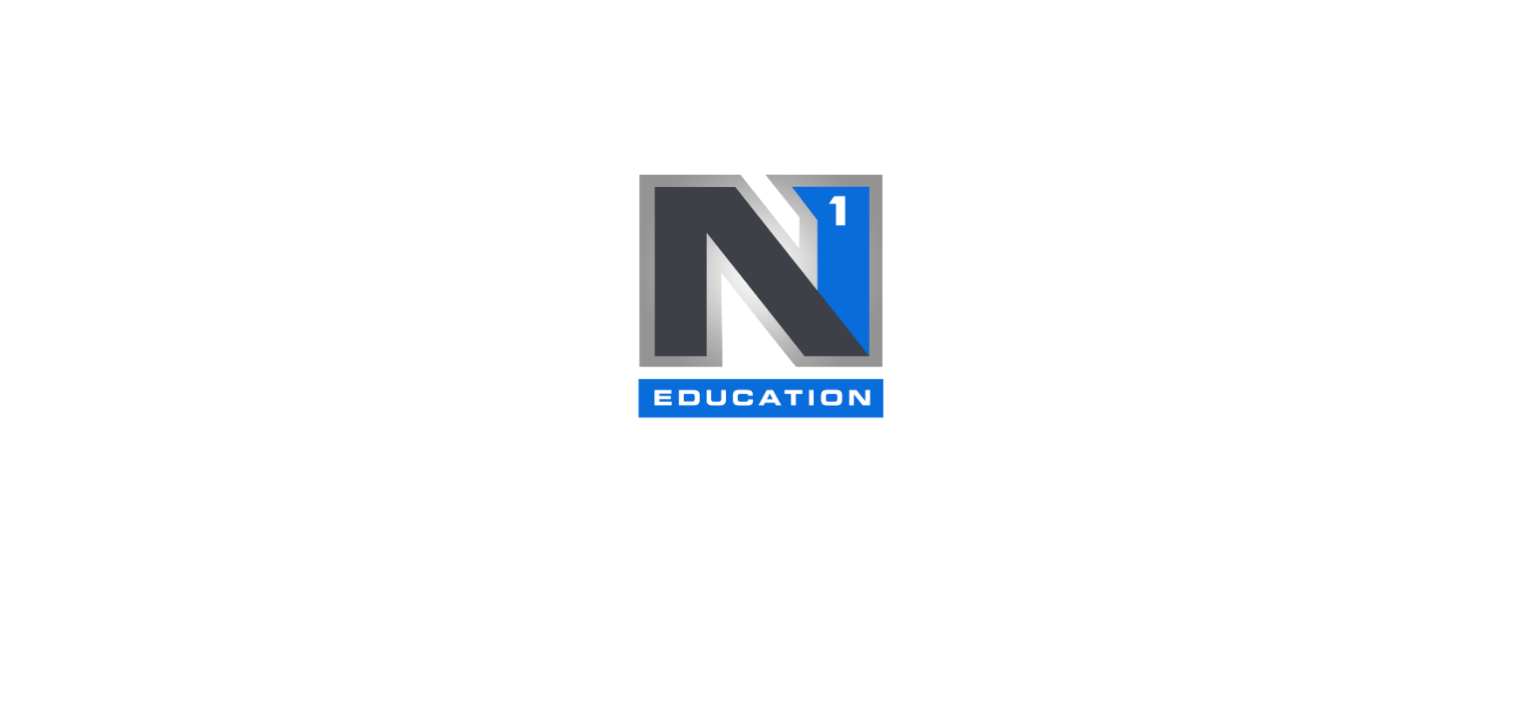scroll, scrollTop: 0, scrollLeft: 0, axis: both 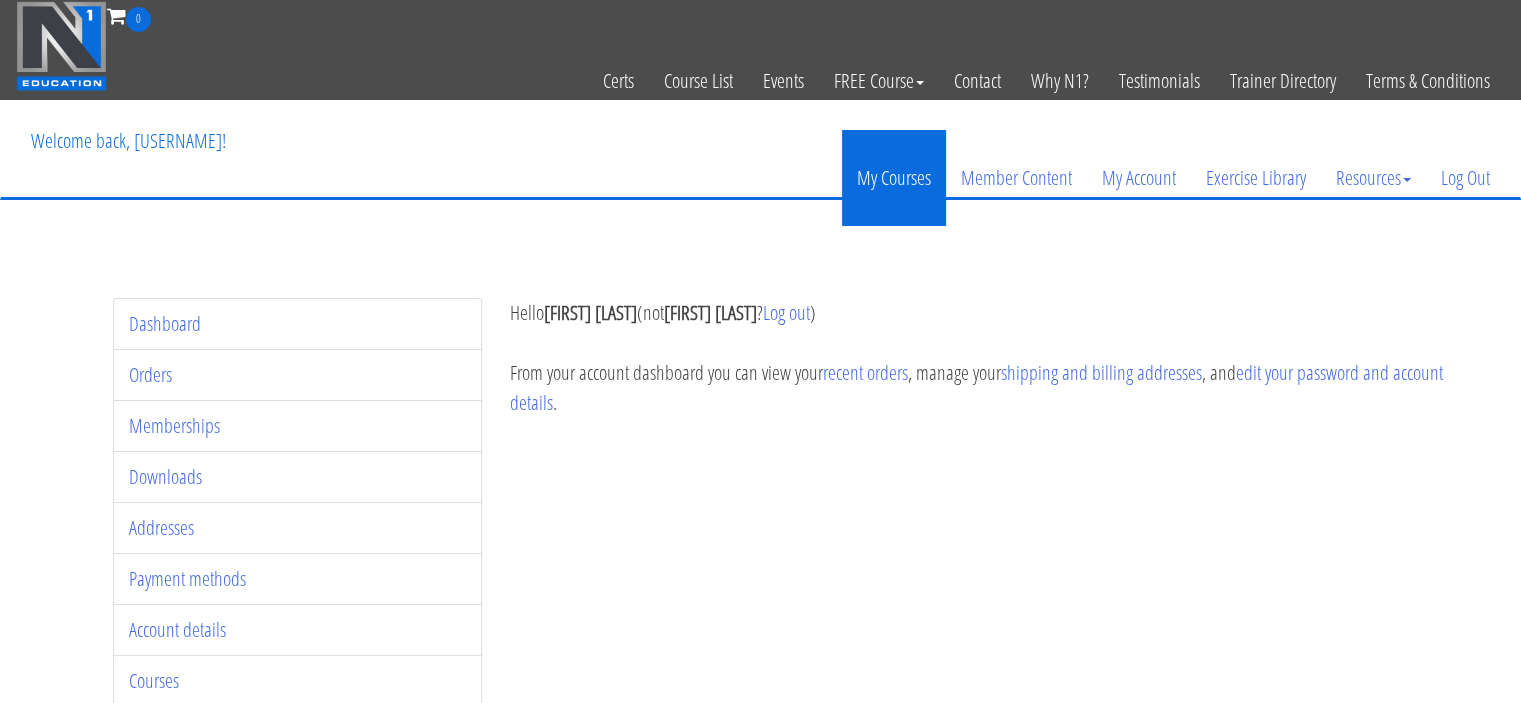 click on "My Courses" at bounding box center [894, 178] 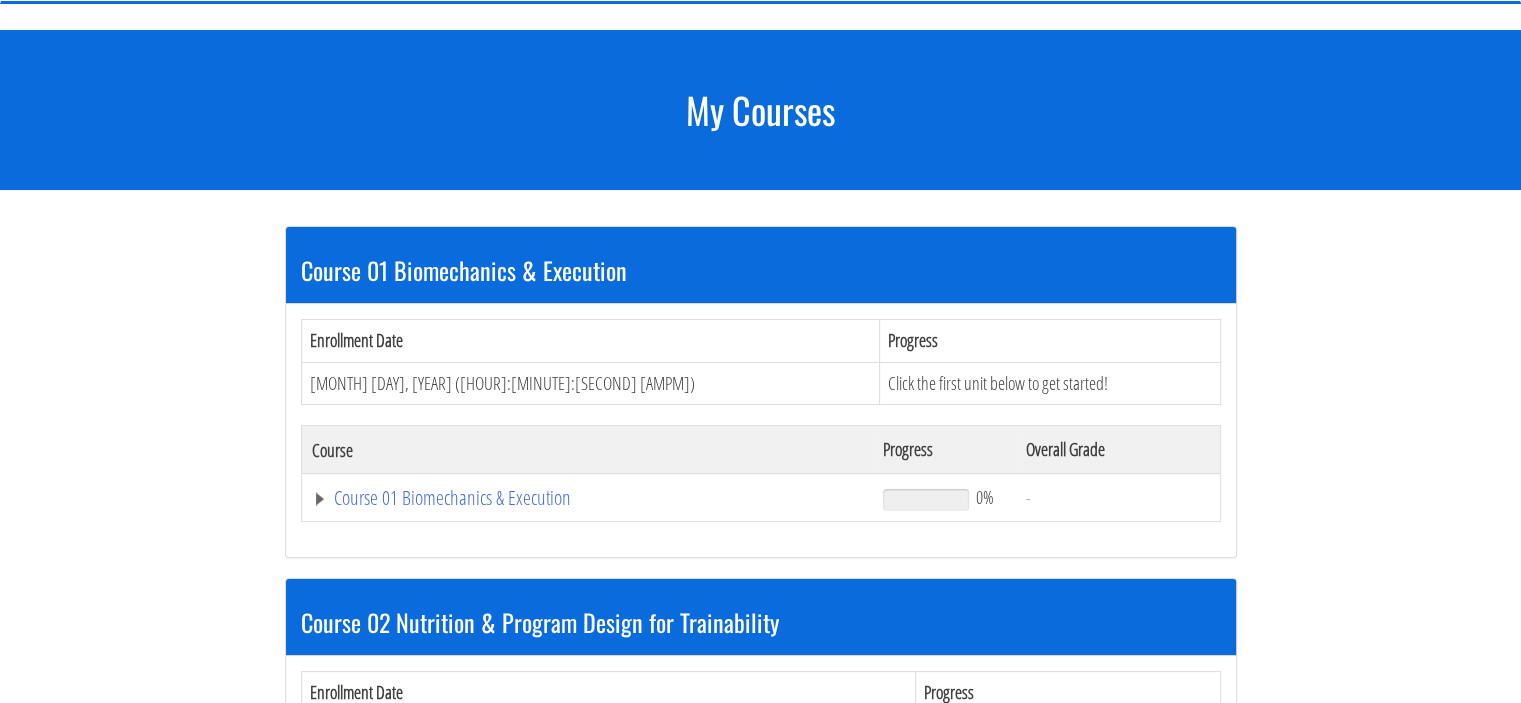 scroll, scrollTop: 271, scrollLeft: 0, axis: vertical 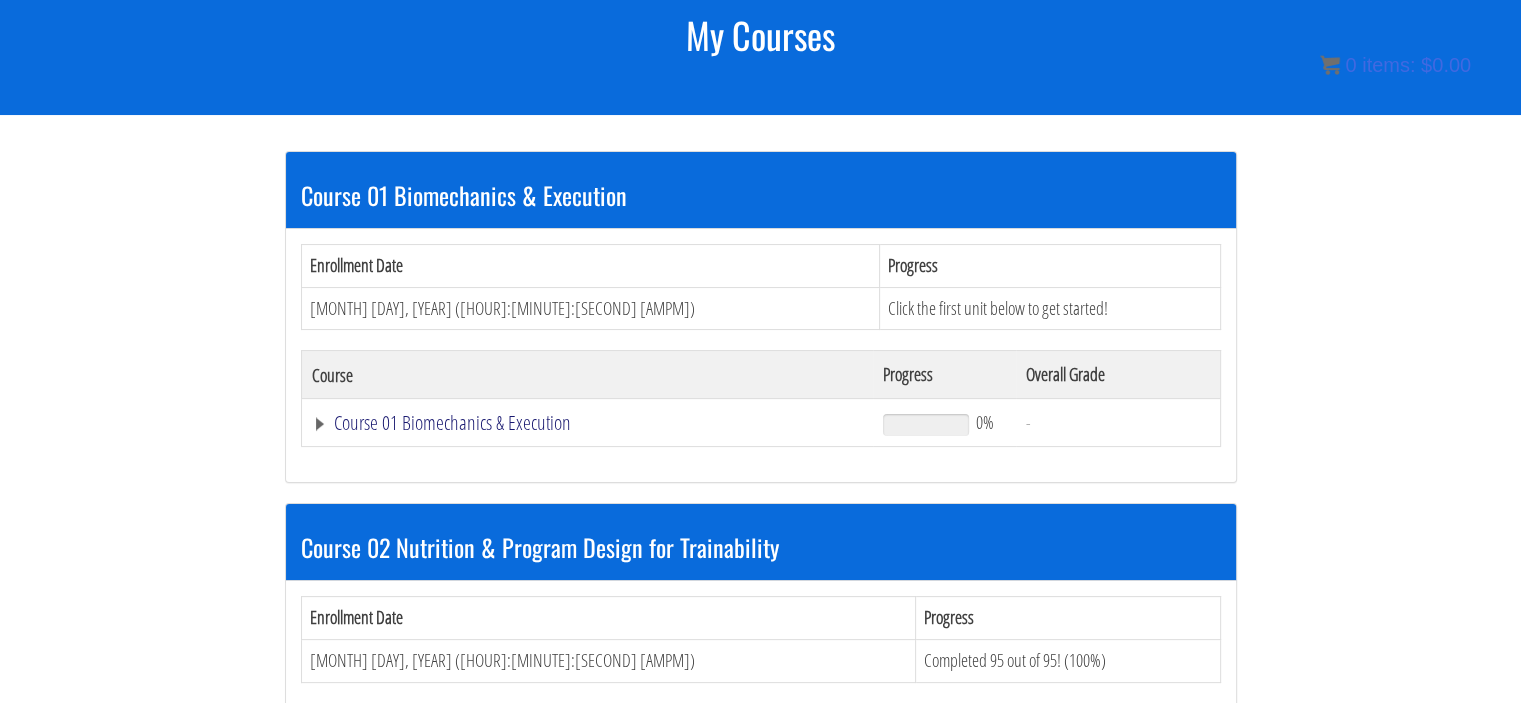 click on "Course 01 Biomechanics & Execution" at bounding box center (588, 423) 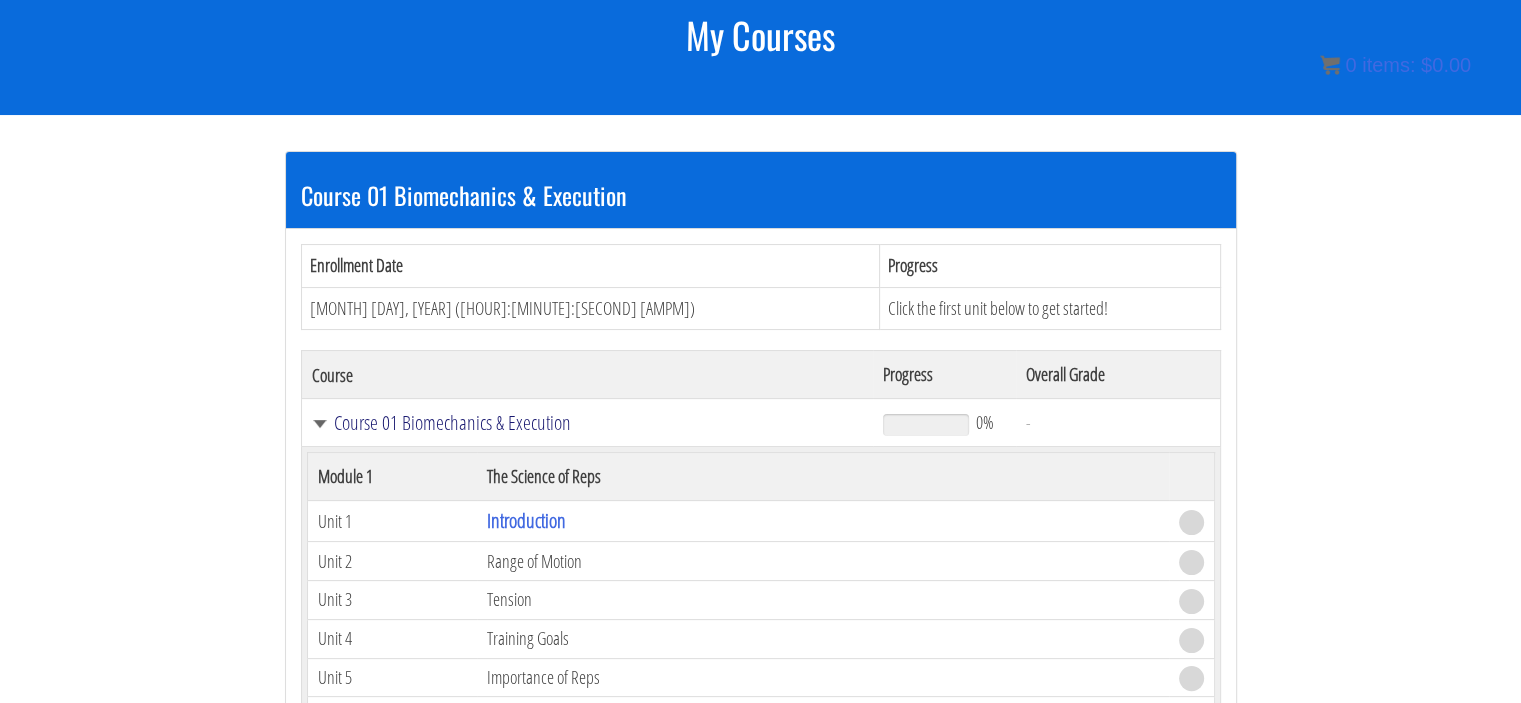 scroll, scrollTop: 470, scrollLeft: 0, axis: vertical 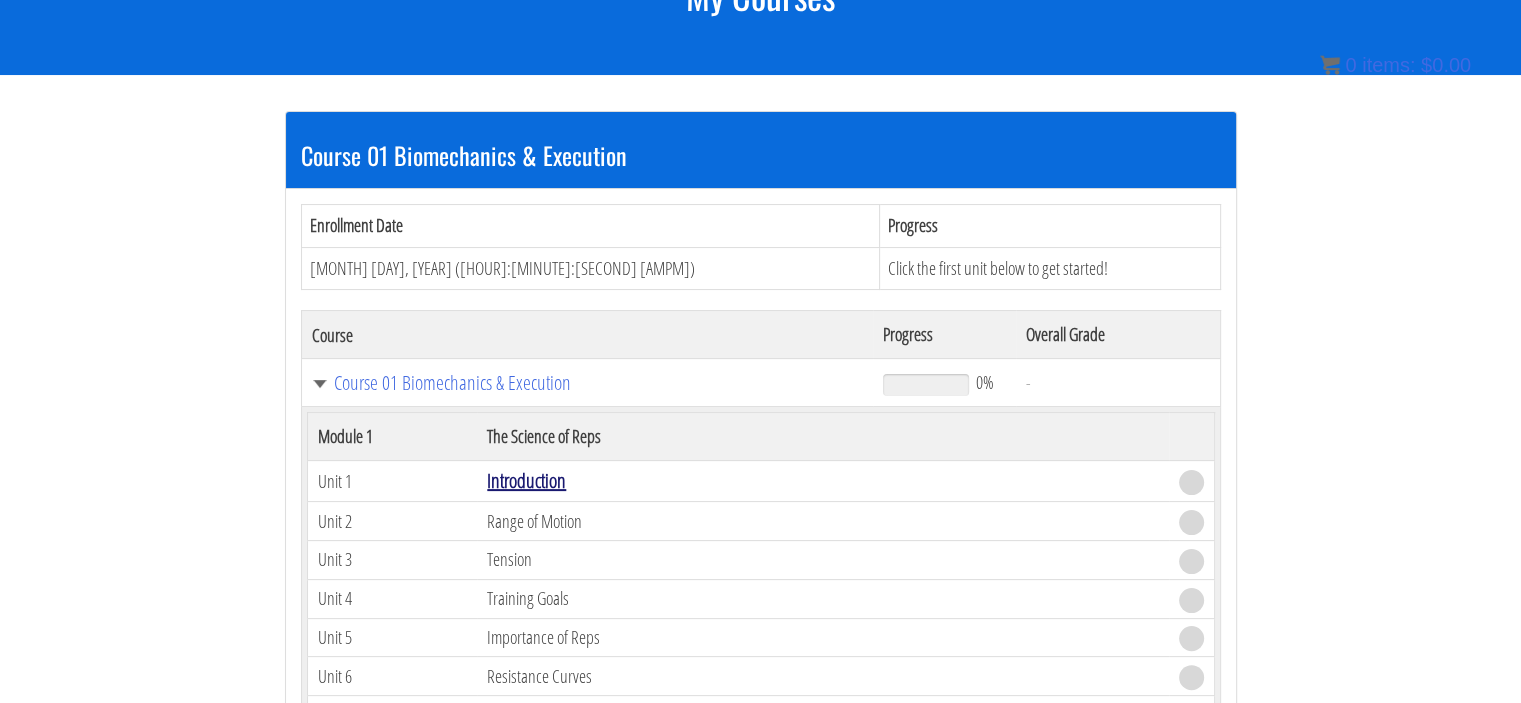 click on "Introduction" at bounding box center (526, 480) 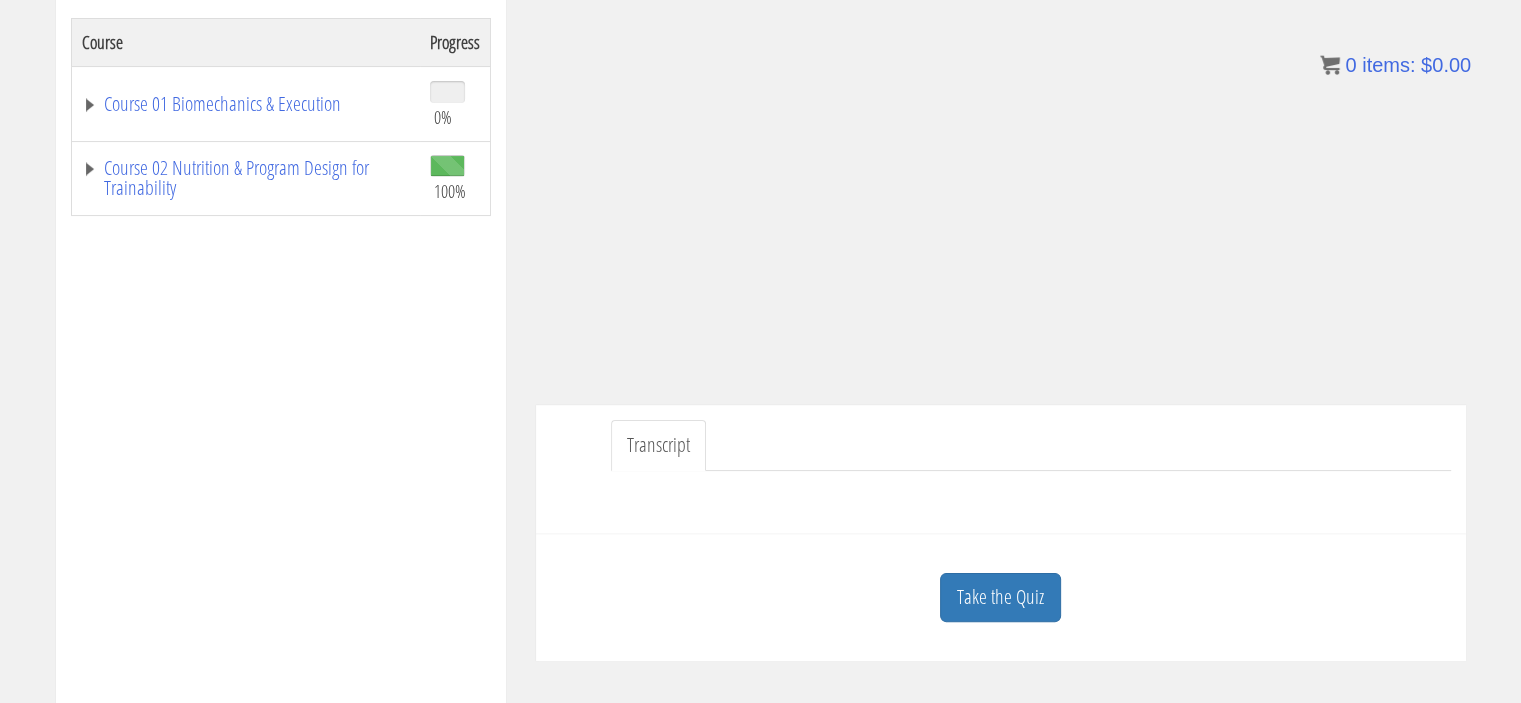 scroll, scrollTop: 336, scrollLeft: 0, axis: vertical 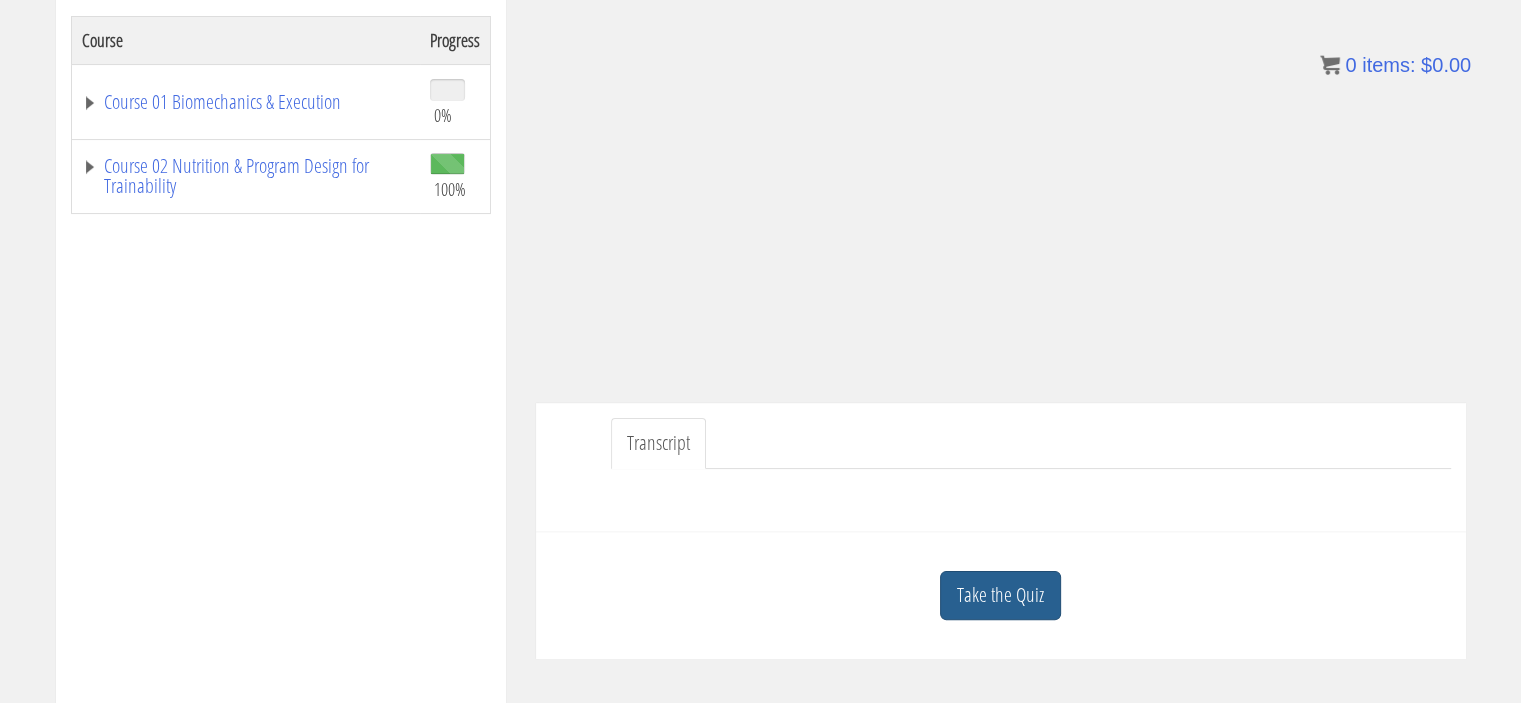 click on "Take the Quiz" at bounding box center (1000, 595) 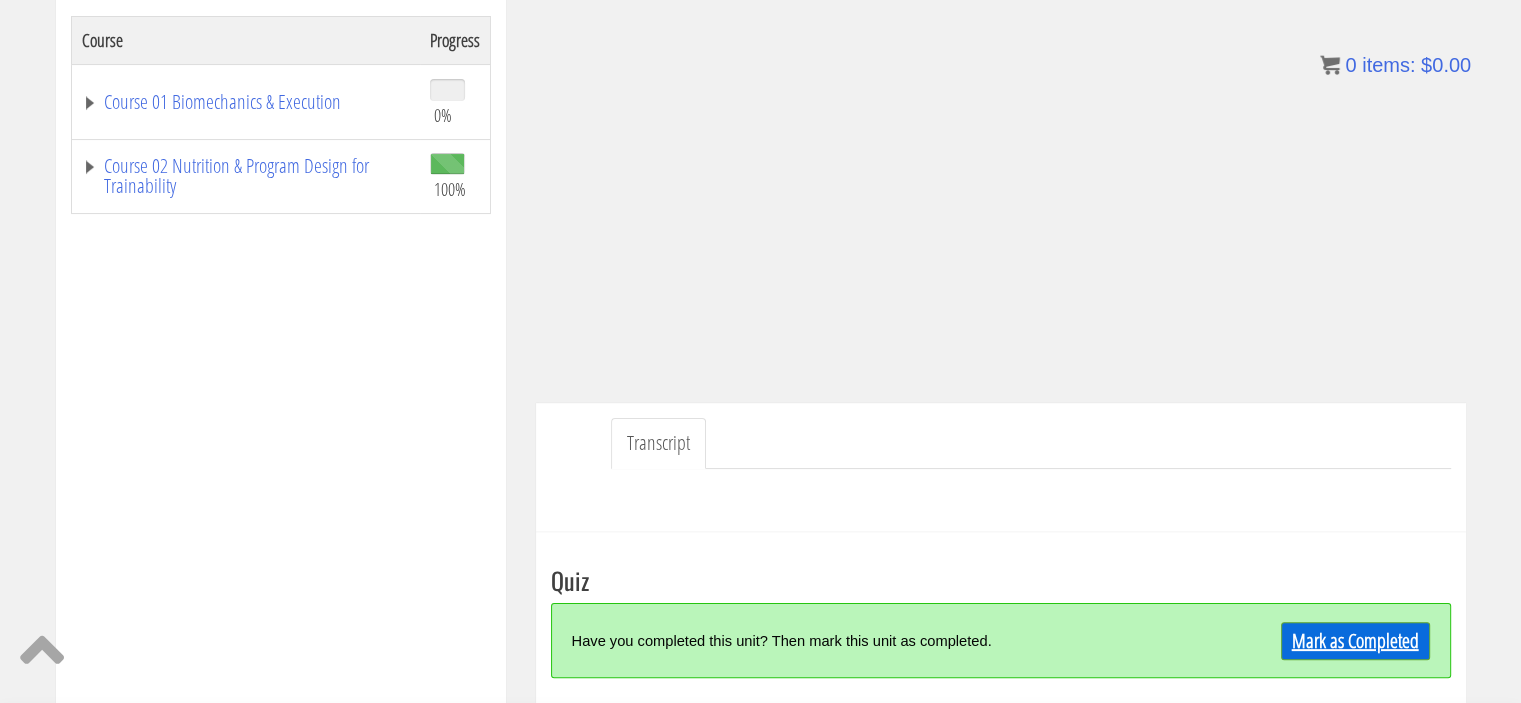 click on "Mark as Completed" at bounding box center (1355, 641) 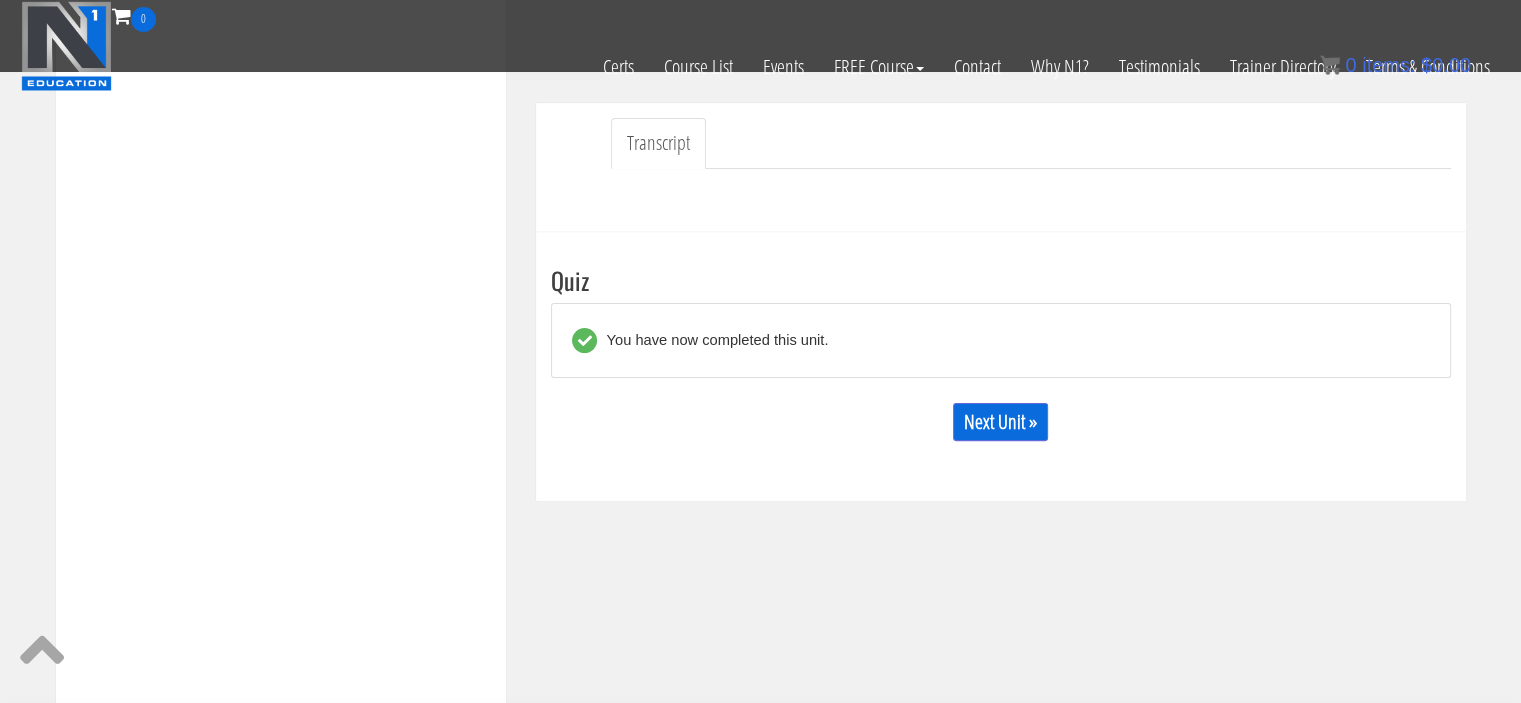scroll, scrollTop: 511, scrollLeft: 0, axis: vertical 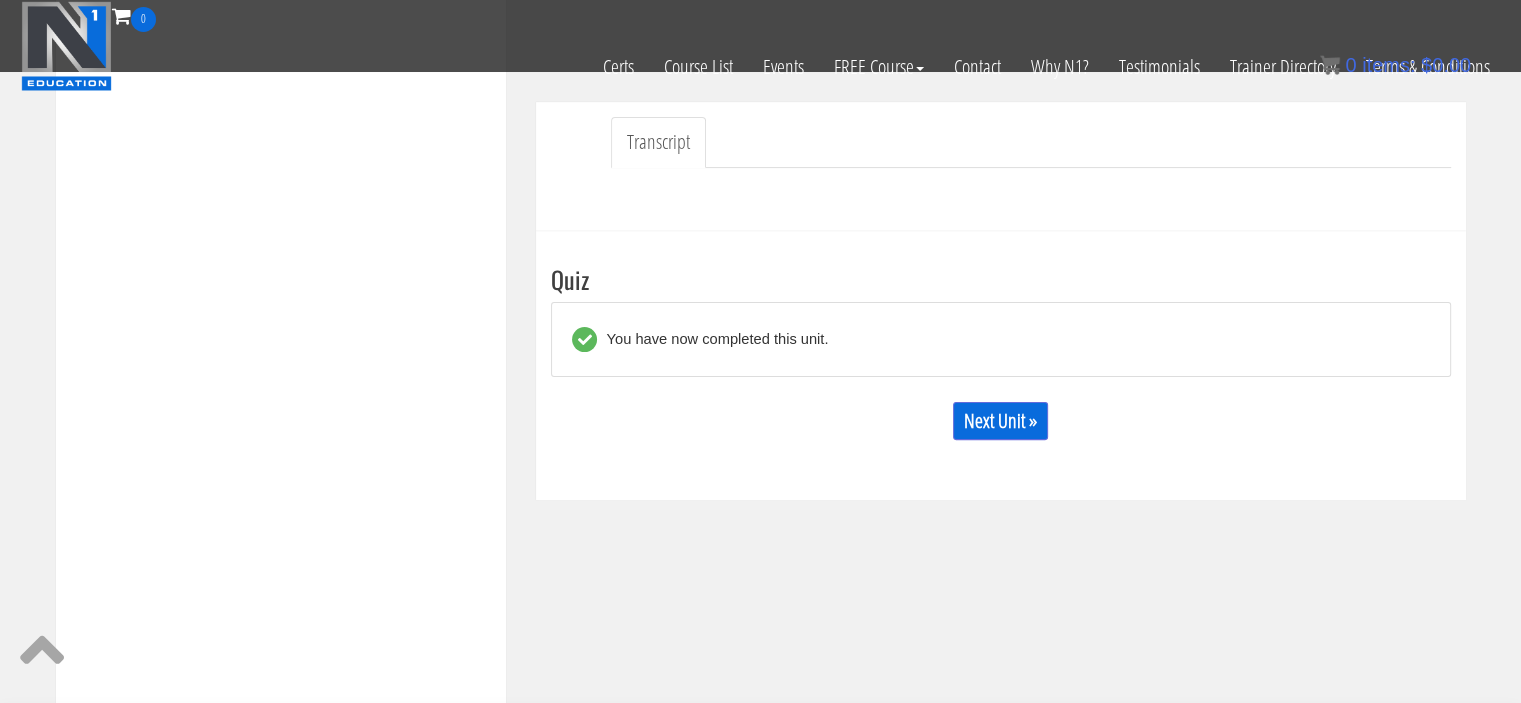 click on "Next Unit »" at bounding box center [1001, 421] 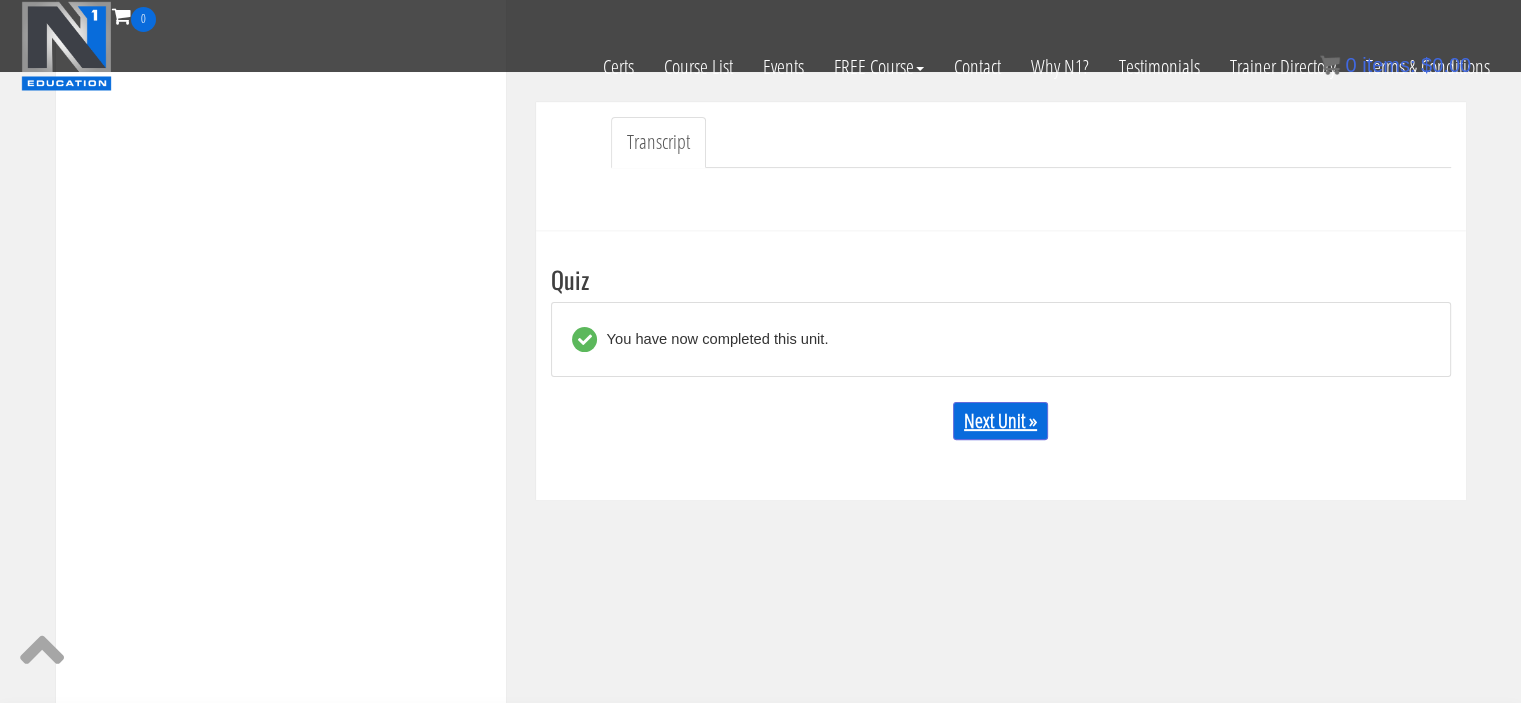 click on "Next Unit »" at bounding box center (1000, 421) 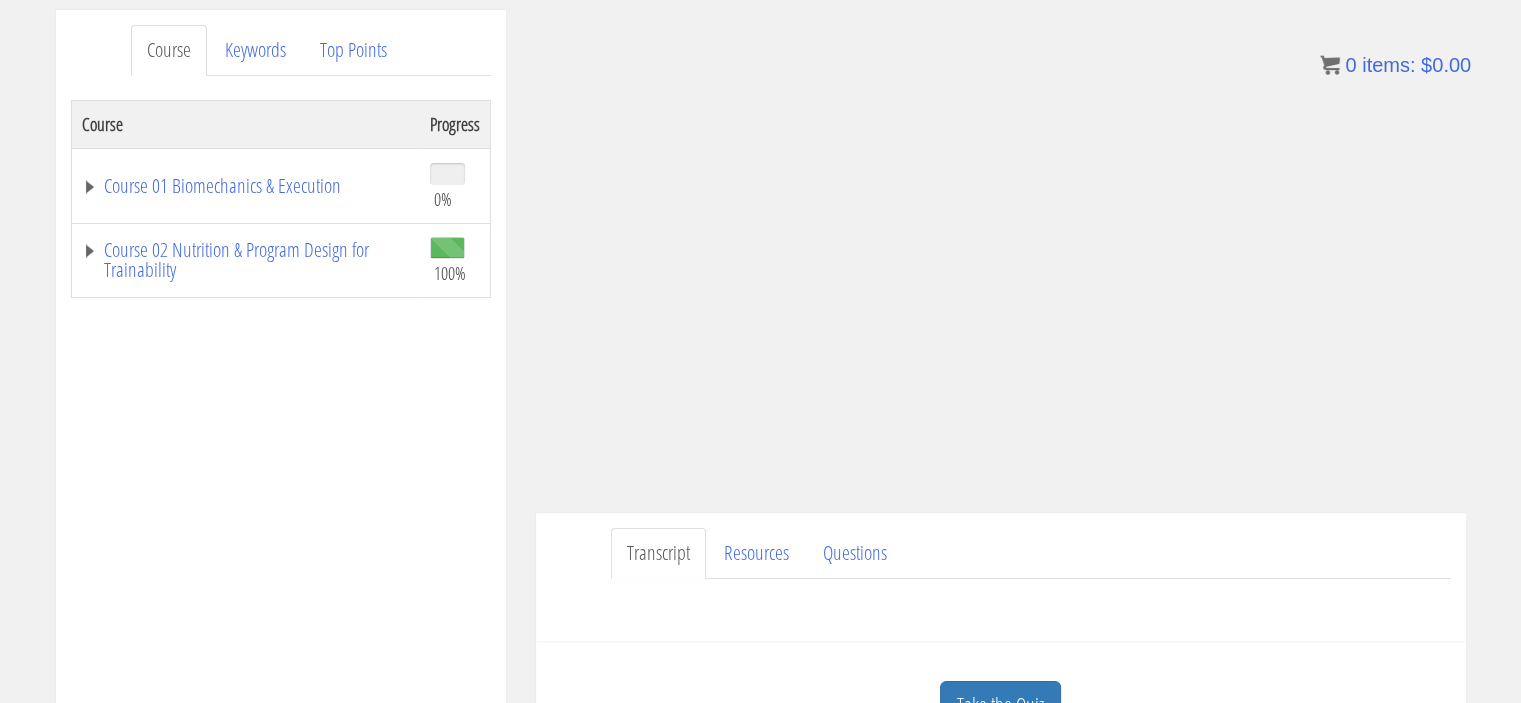 scroll, scrollTop: 342, scrollLeft: 0, axis: vertical 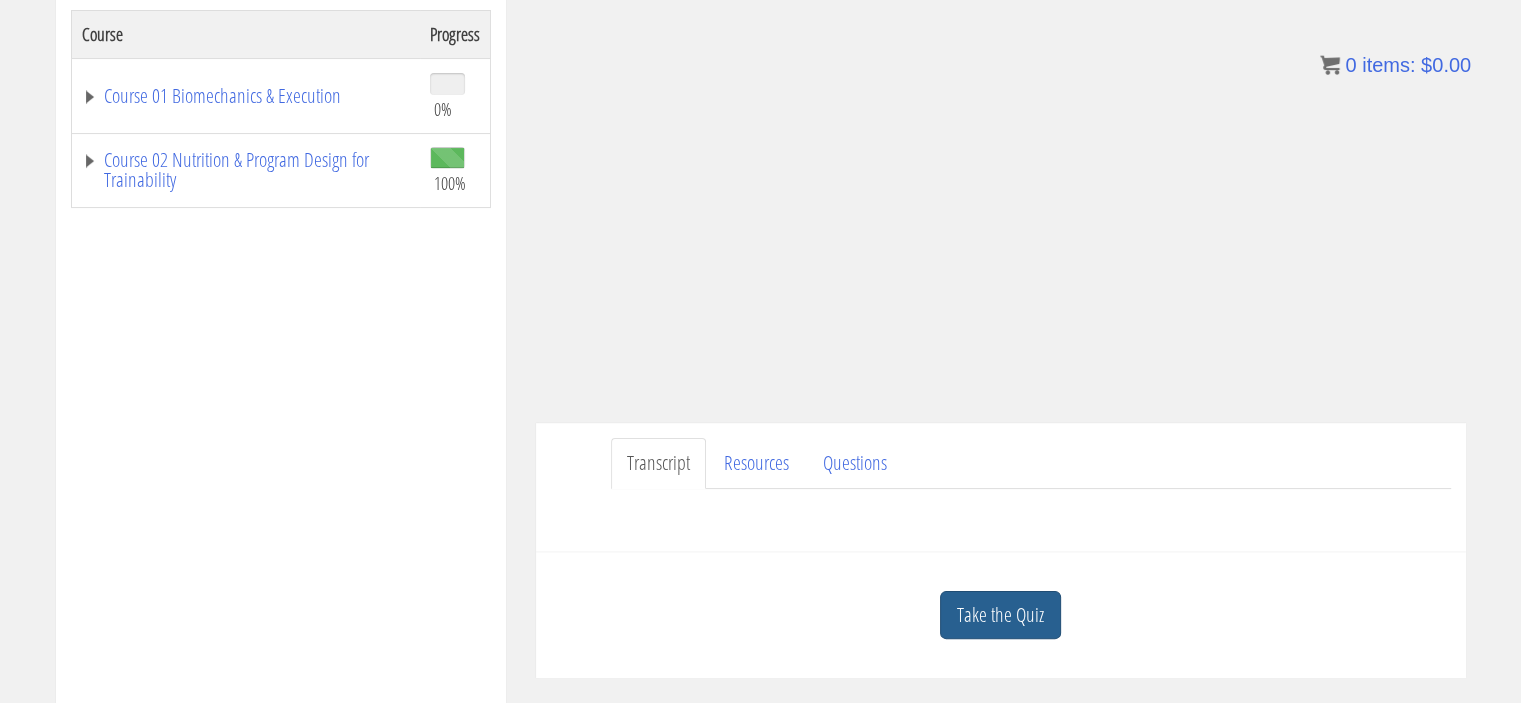 click on "Take the Quiz" at bounding box center [1000, 615] 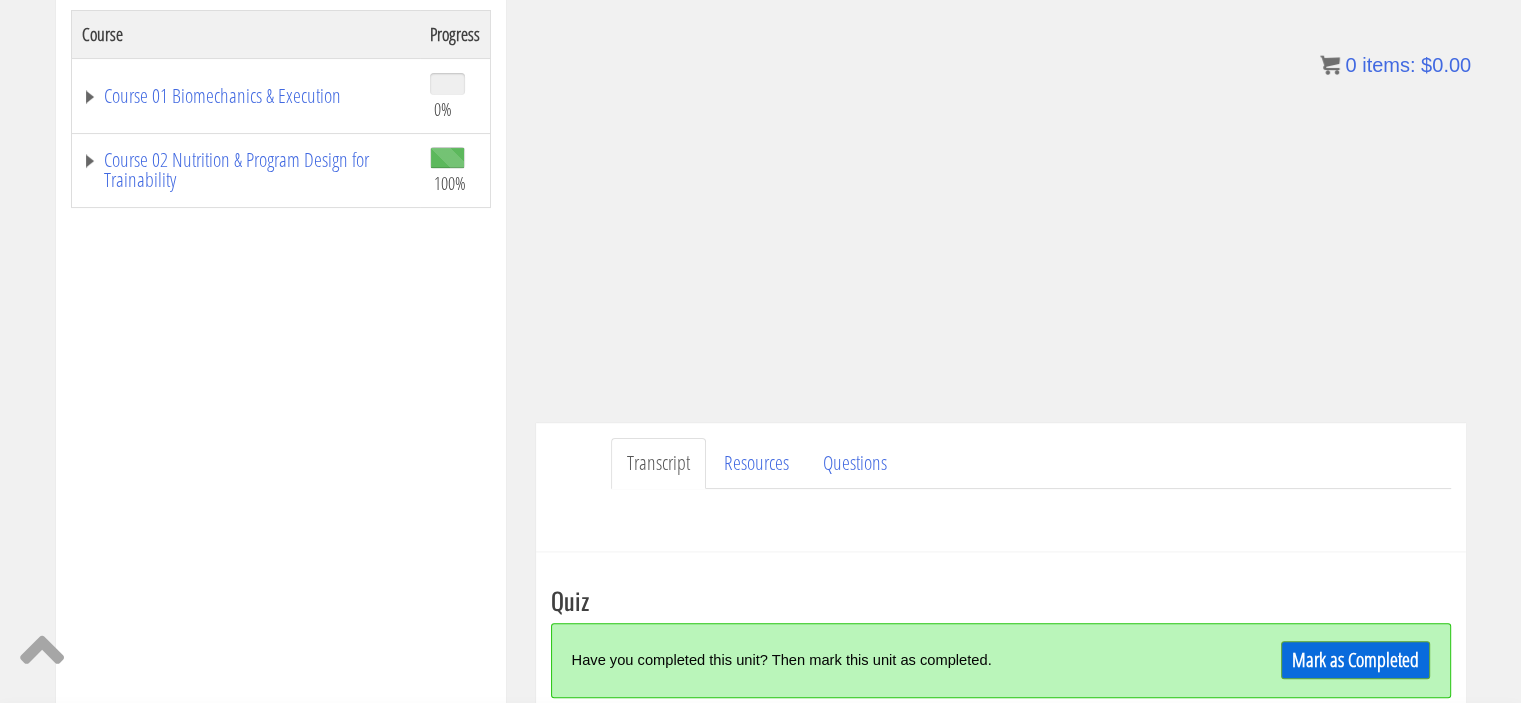 scroll, scrollTop: 460, scrollLeft: 0, axis: vertical 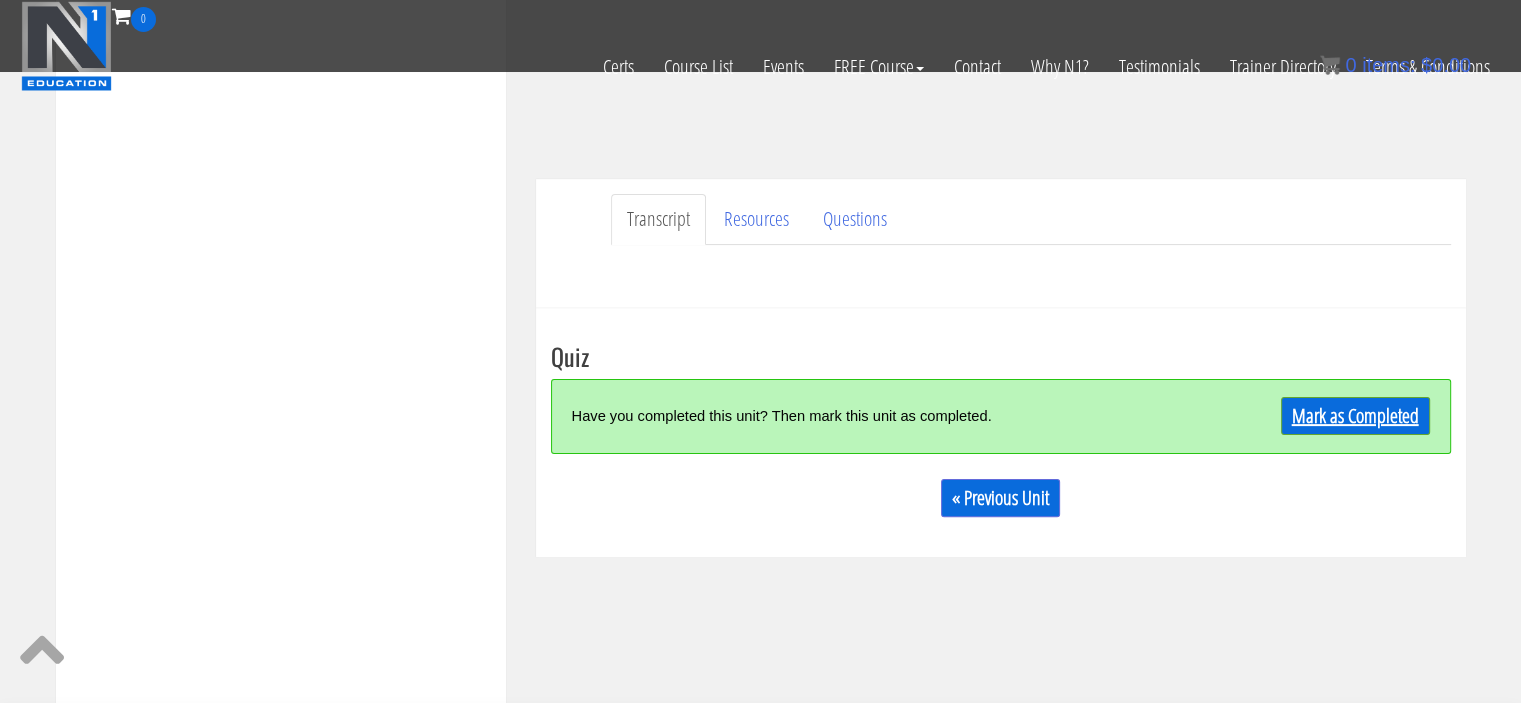 click on "Mark as Completed" at bounding box center [1355, 416] 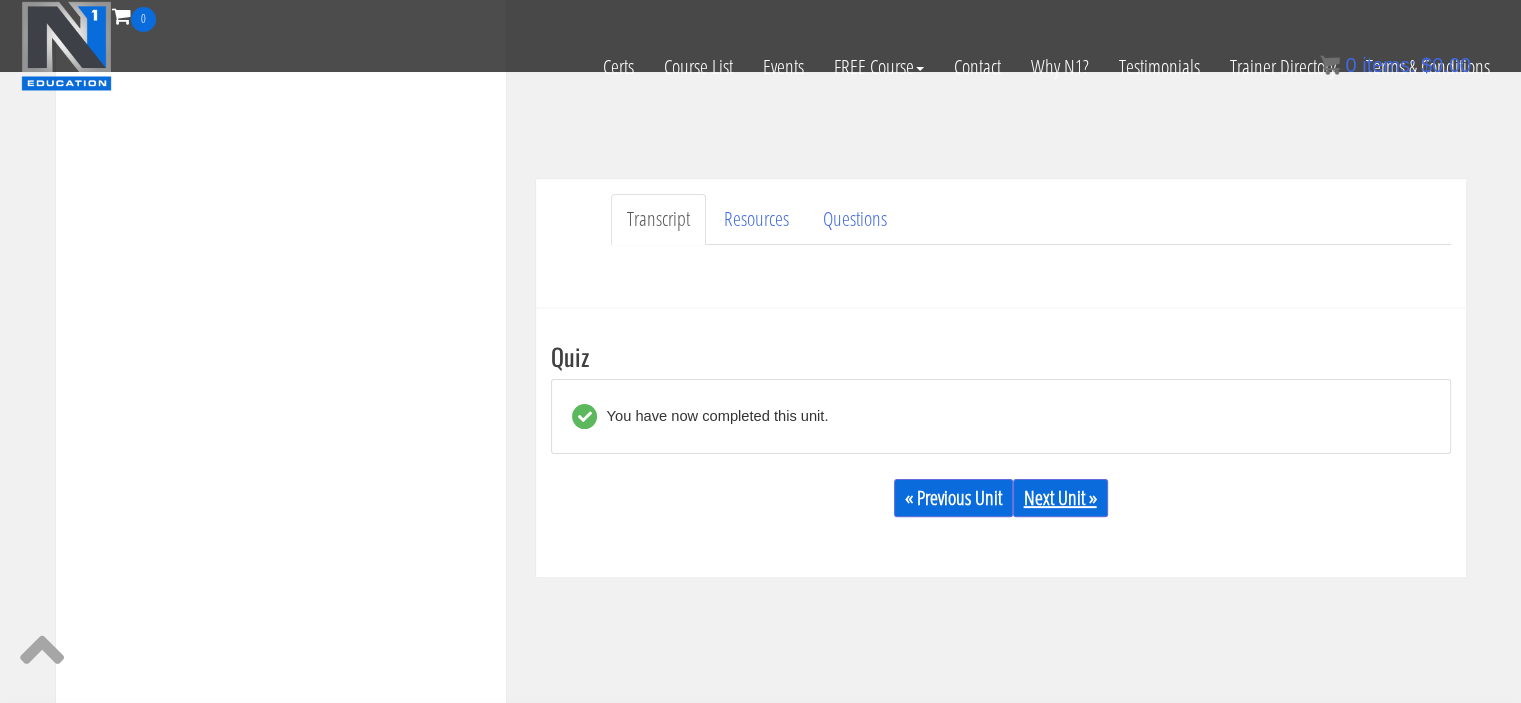 drag, startPoint x: 1069, startPoint y: 500, endPoint x: 1054, endPoint y: 504, distance: 15.524175 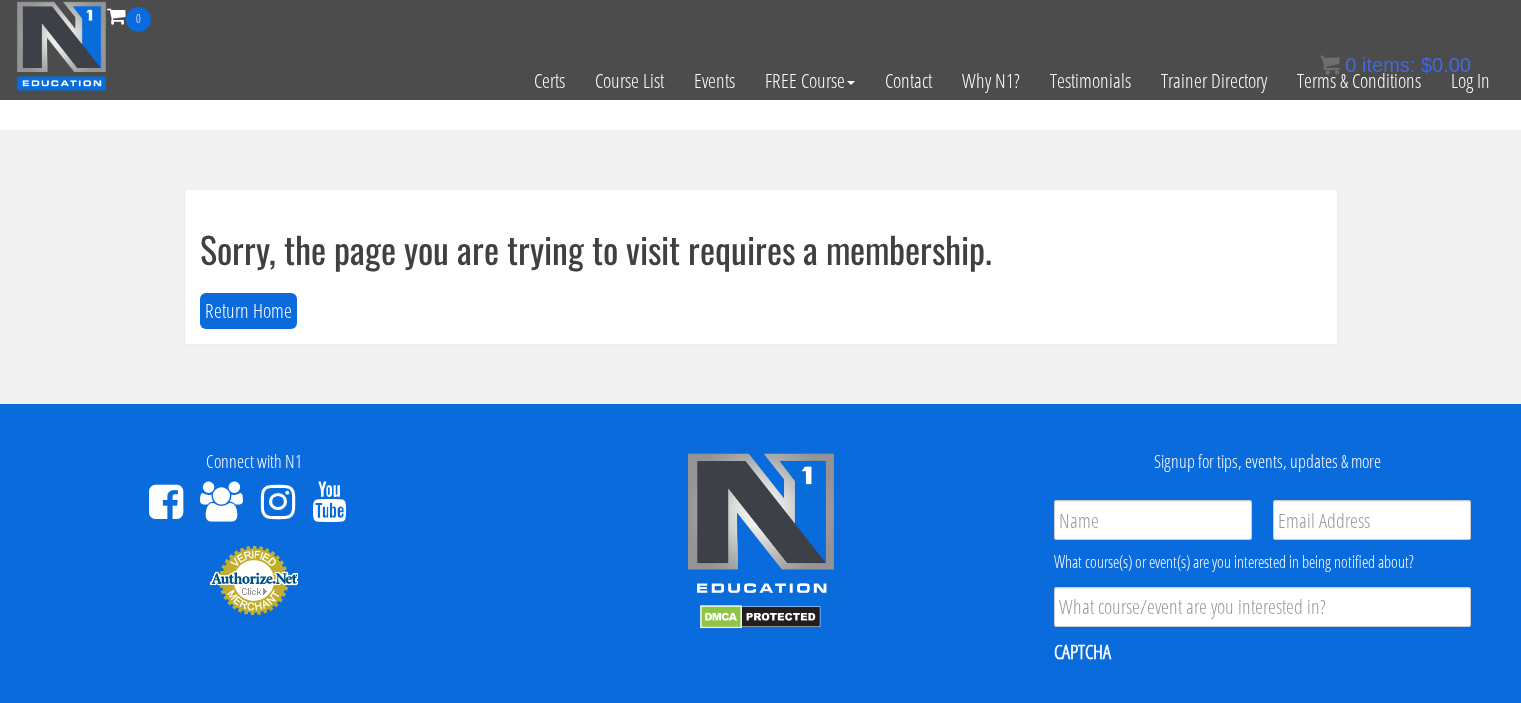 scroll, scrollTop: 0, scrollLeft: 0, axis: both 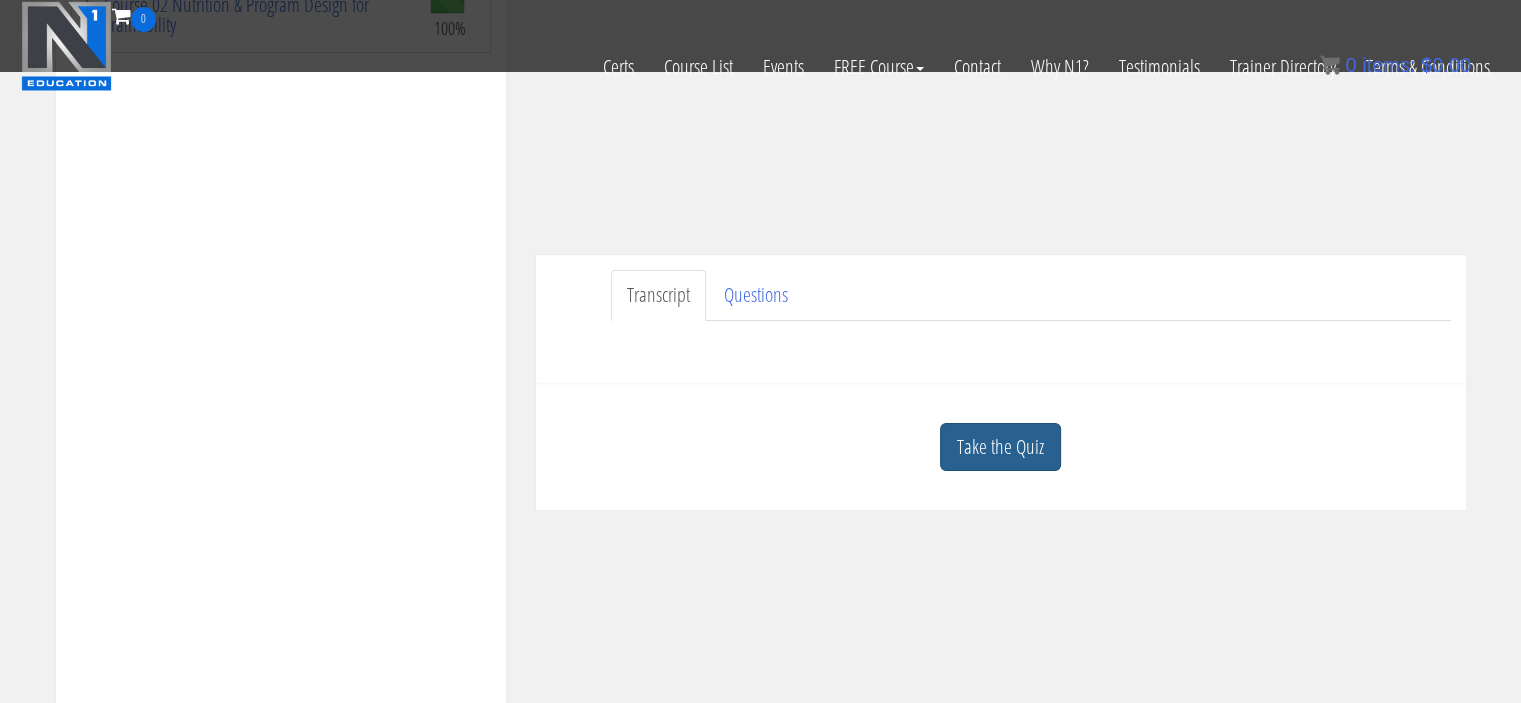 click on "Take the Quiz" at bounding box center (1000, 447) 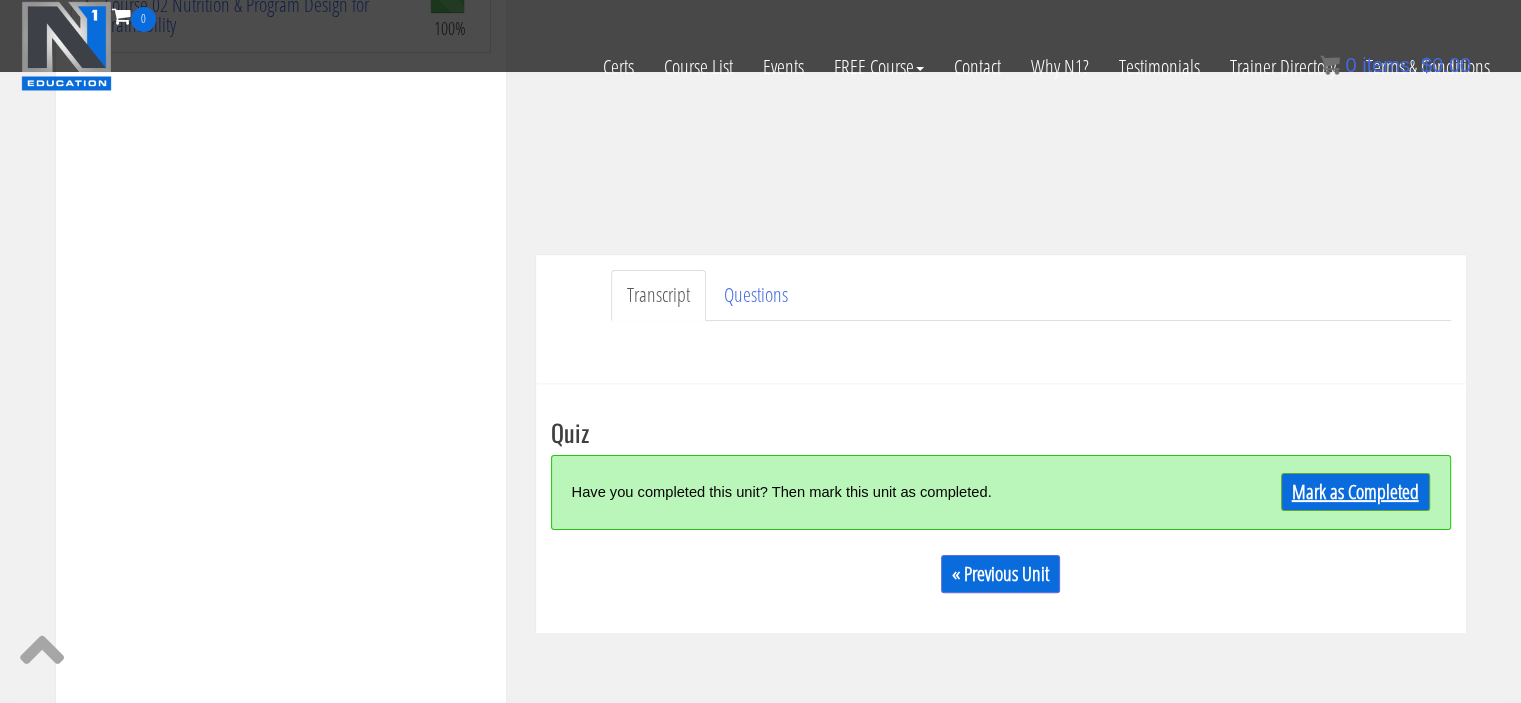 click on "Mark as Completed" at bounding box center (1355, 492) 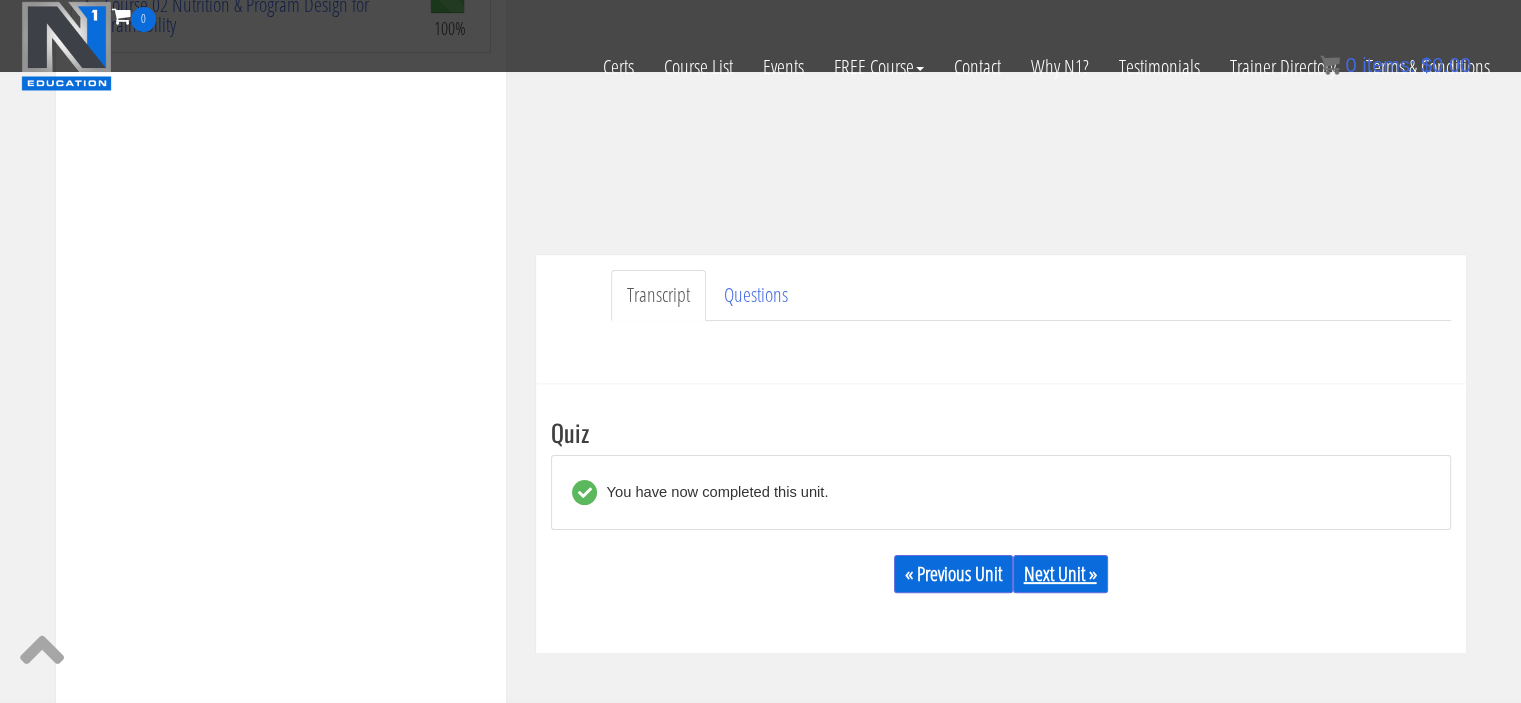 click on "Next Unit »" at bounding box center [1060, 574] 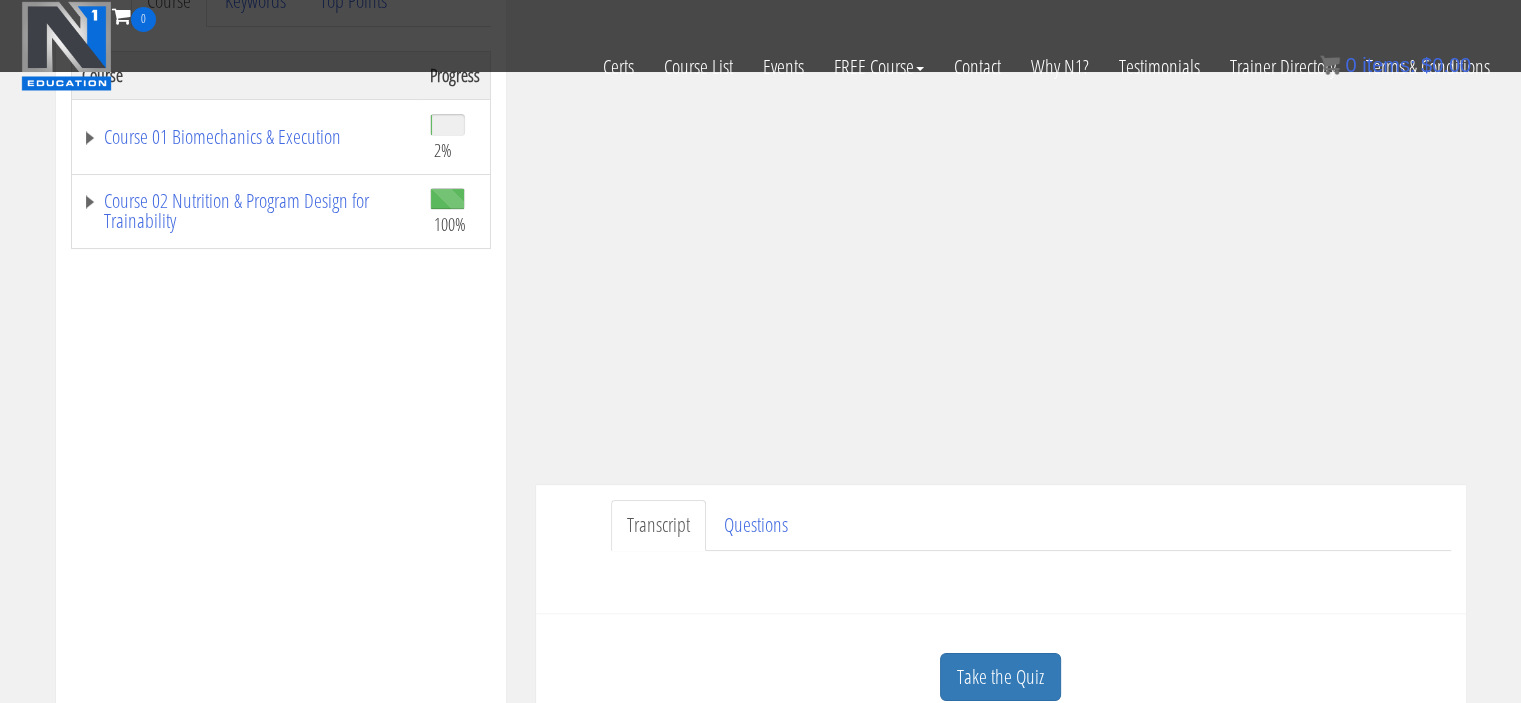 scroll, scrollTop: 376, scrollLeft: 0, axis: vertical 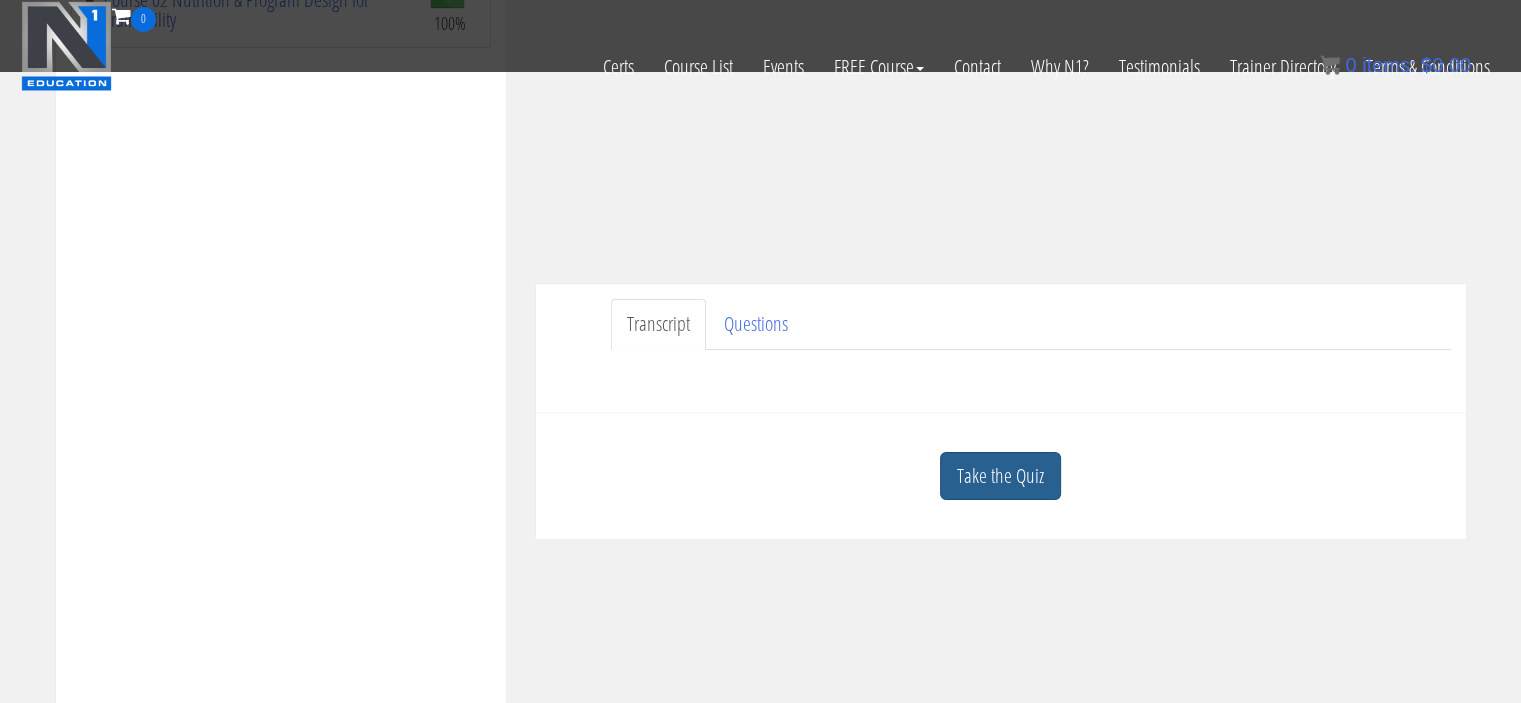 click on "Take the Quiz" at bounding box center [1000, 476] 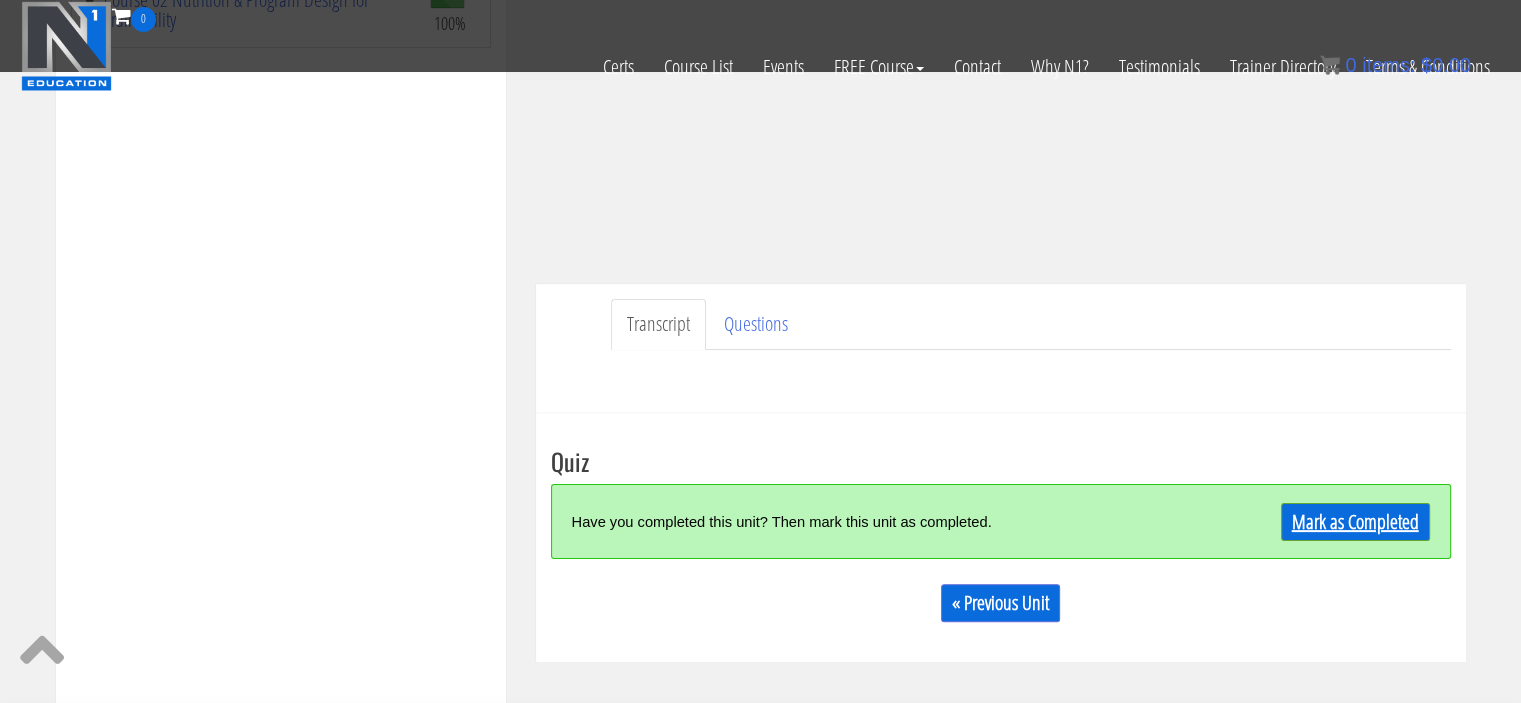 click on "Mark as Completed" at bounding box center (1355, 522) 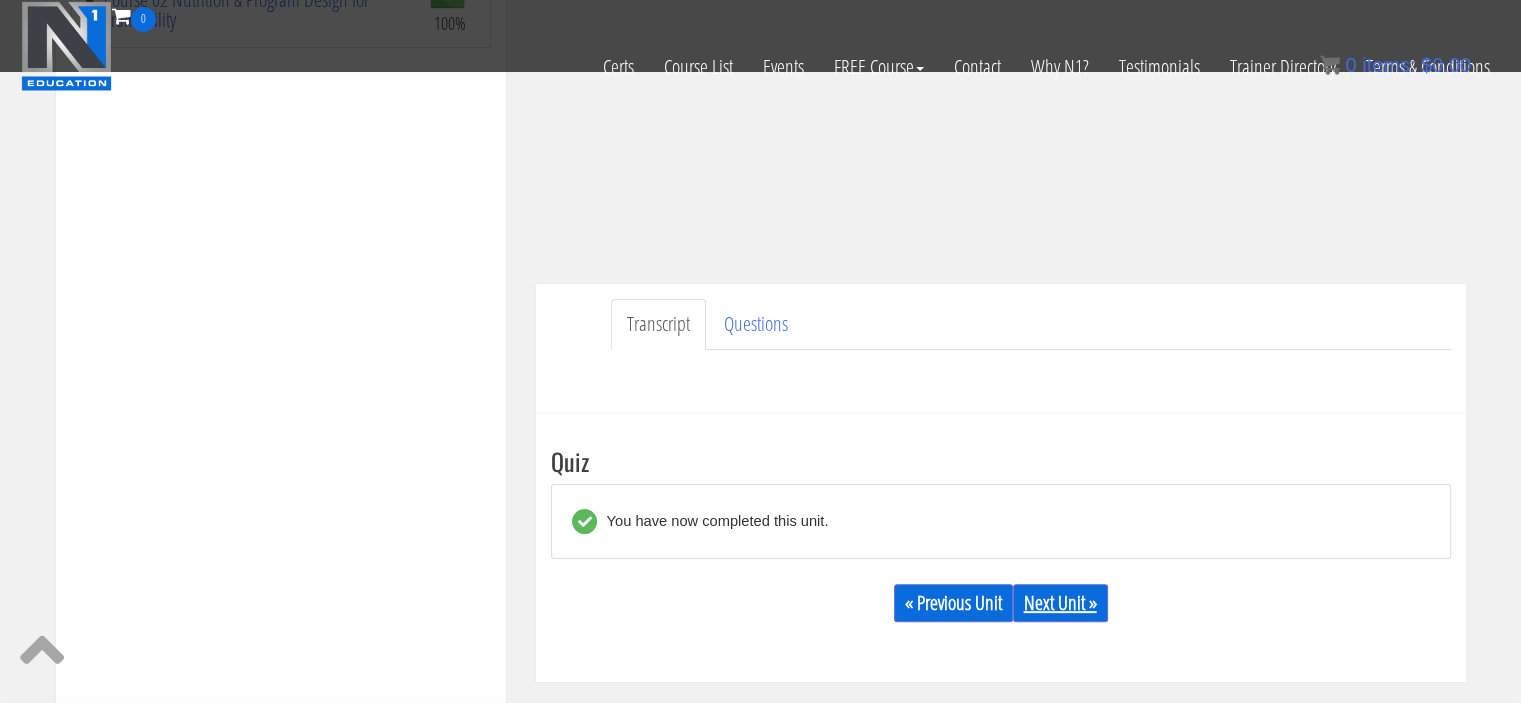 click on "Next Unit »" at bounding box center (1060, 603) 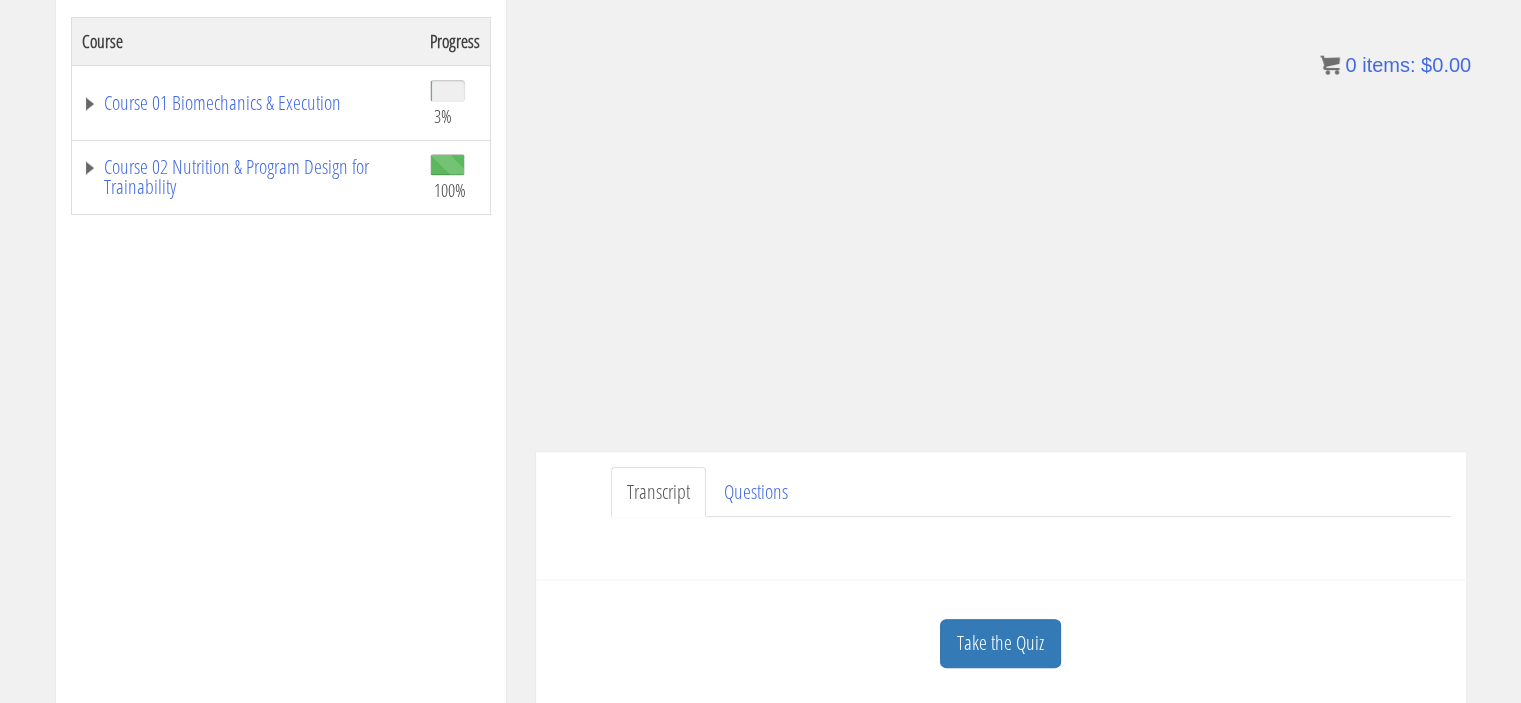 scroll, scrollTop: 340, scrollLeft: 0, axis: vertical 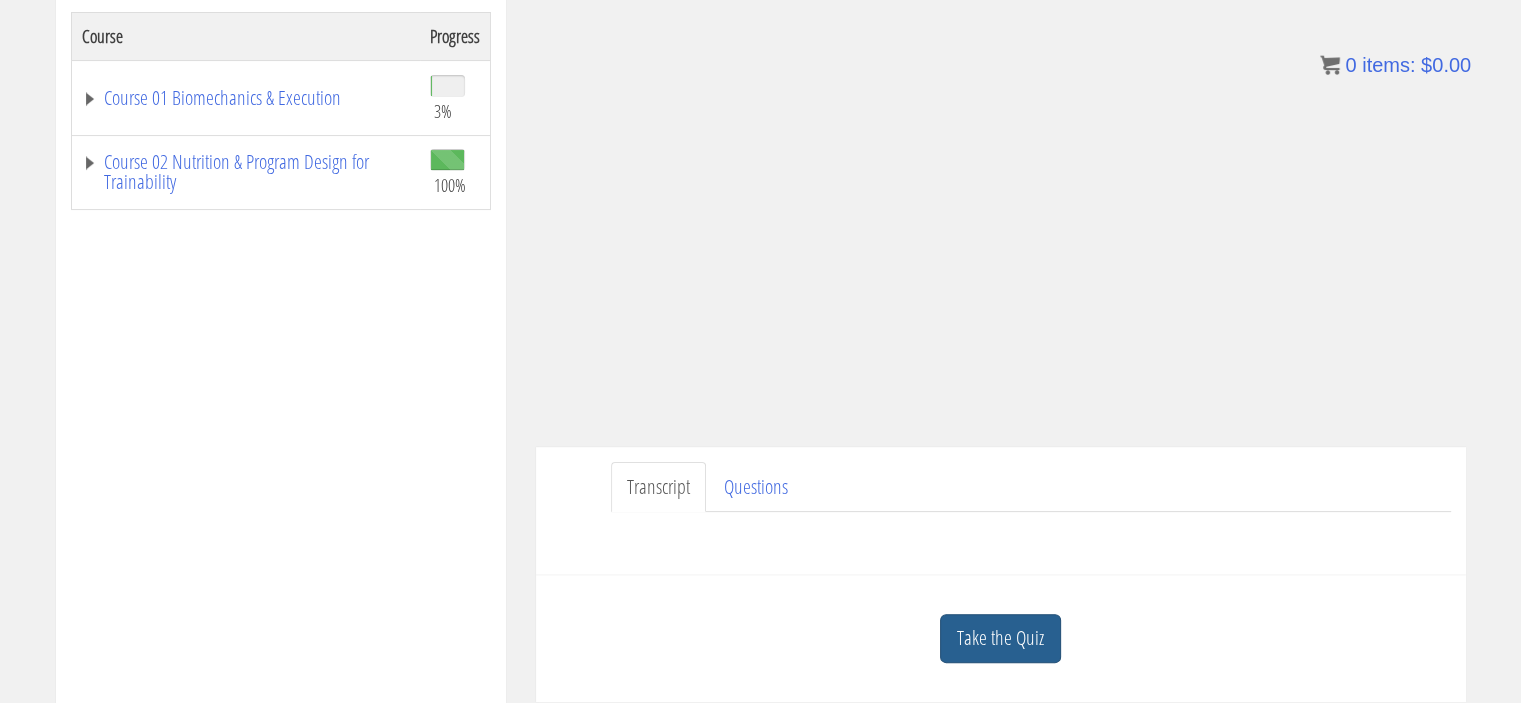 click on "Take the Quiz" at bounding box center [1000, 638] 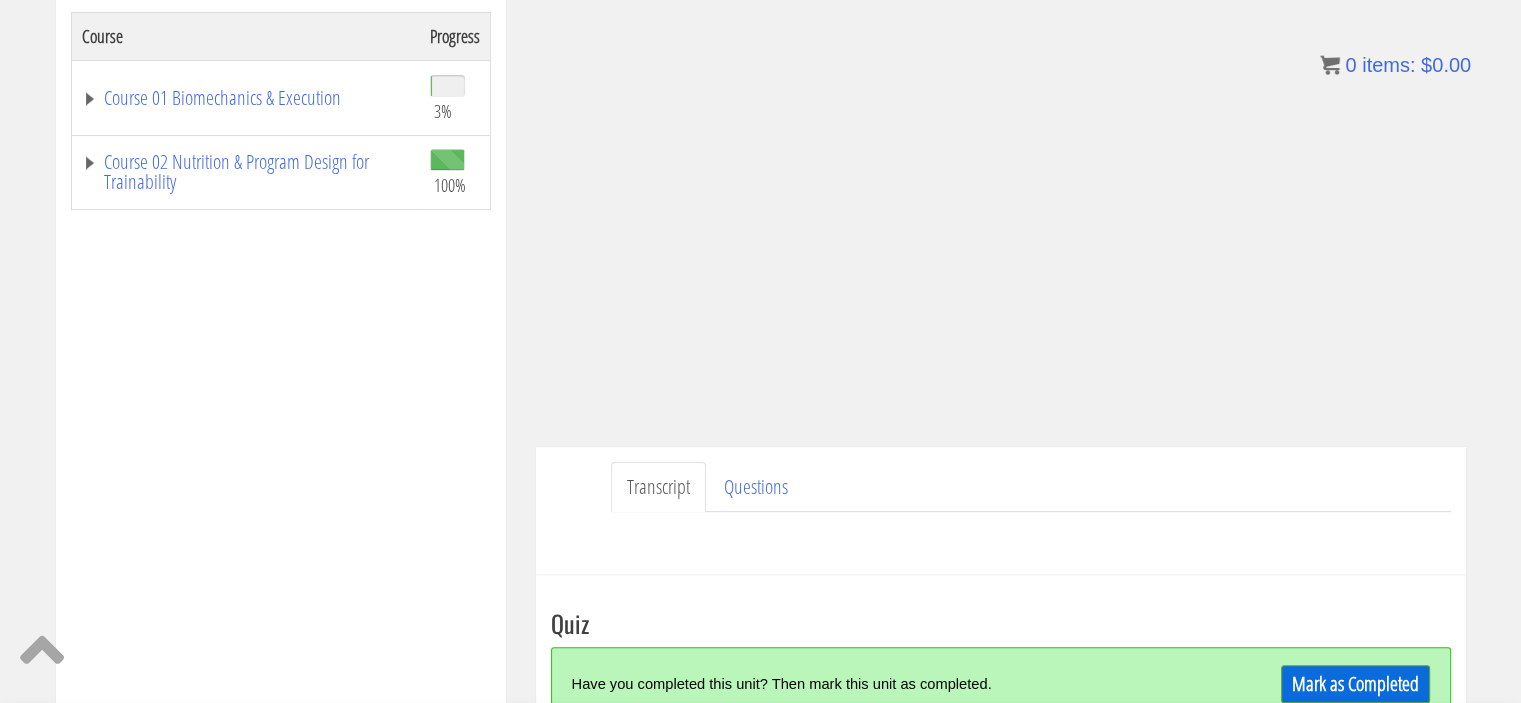 scroll, scrollTop: 664, scrollLeft: 0, axis: vertical 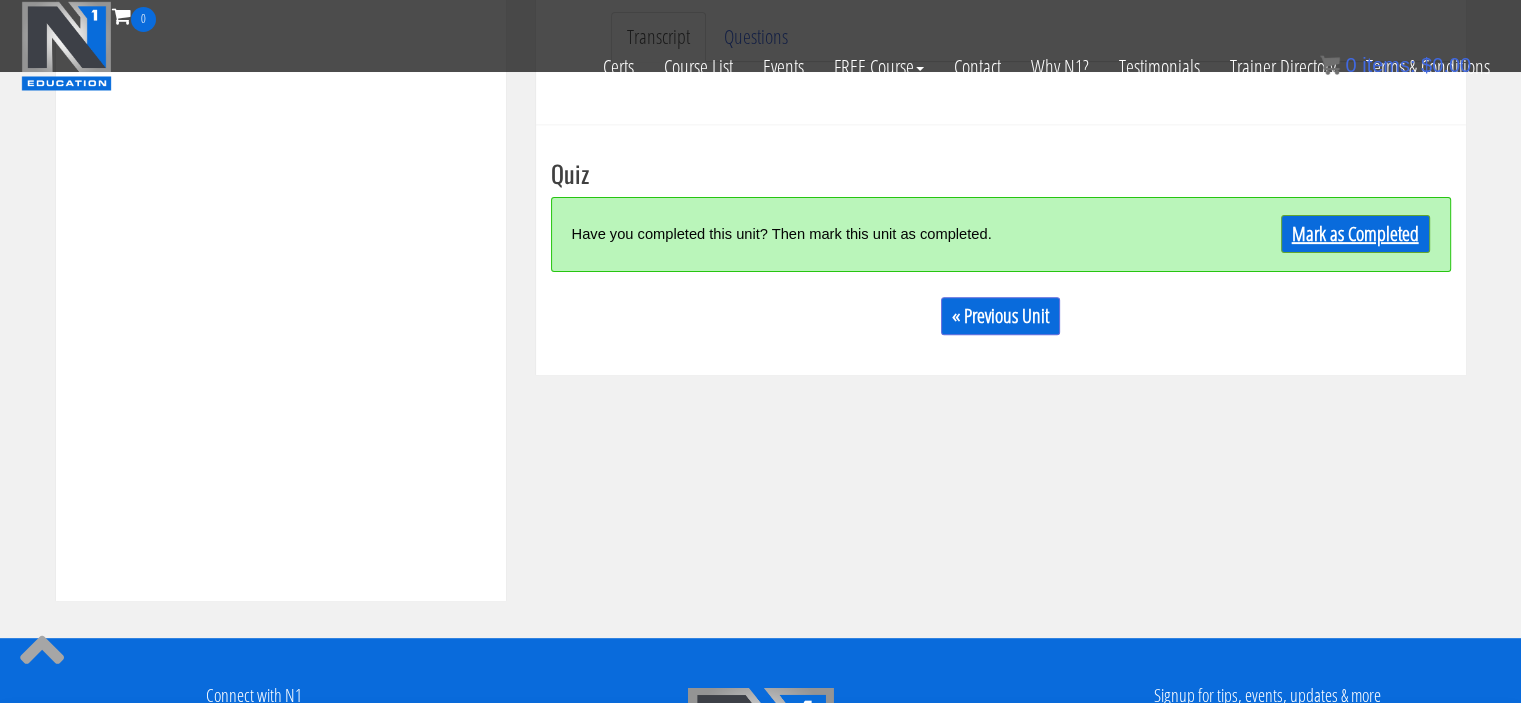 click on "Mark as Completed" at bounding box center [1355, 234] 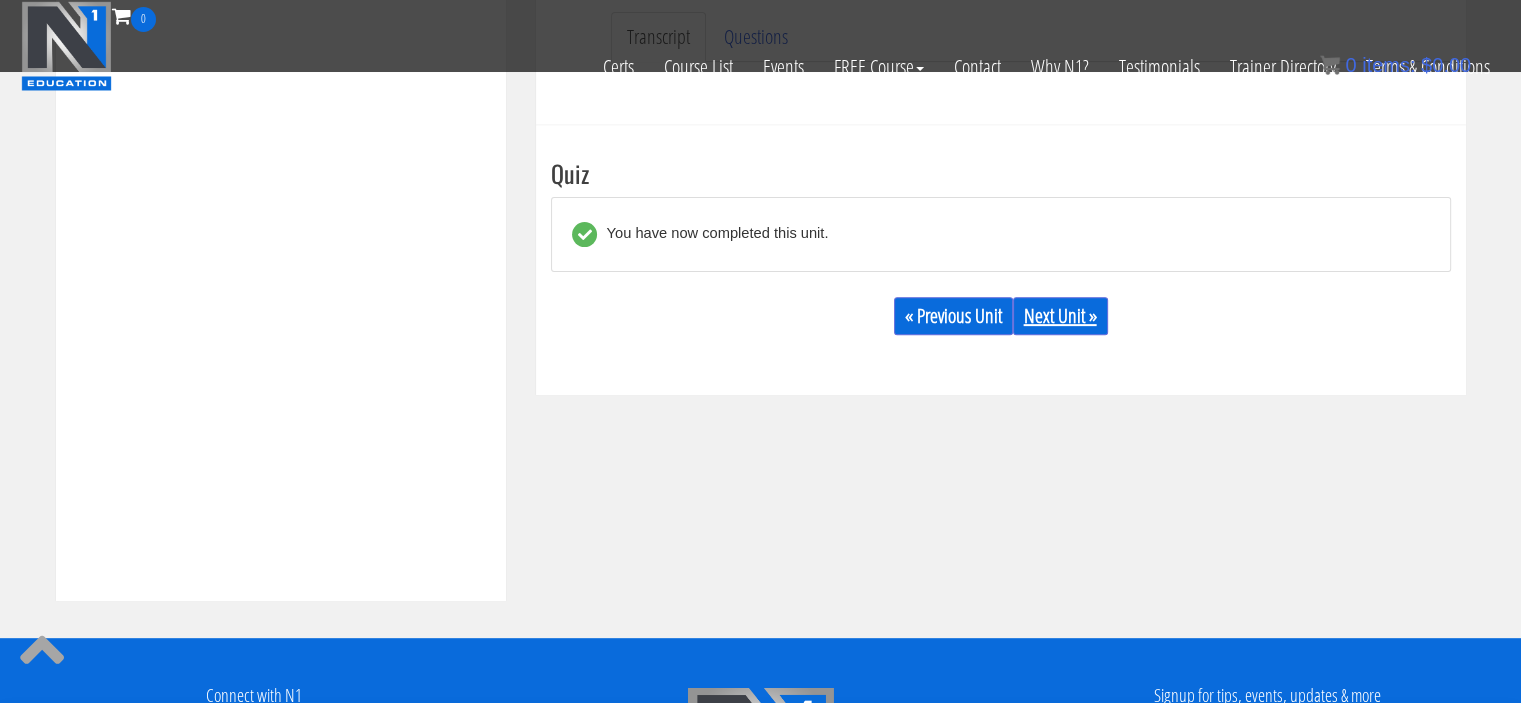 click on "Next Unit »" at bounding box center [1060, 316] 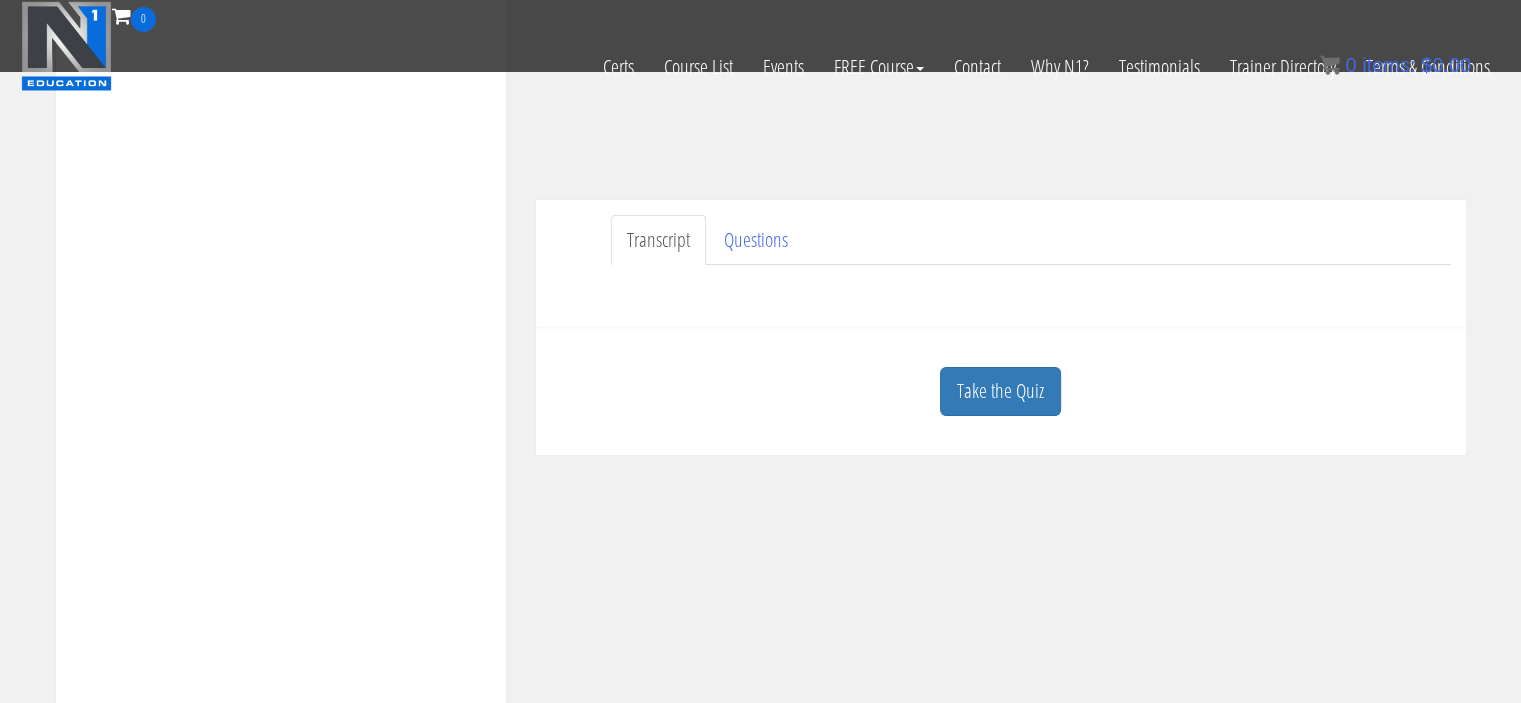 scroll, scrollTop: 463, scrollLeft: 0, axis: vertical 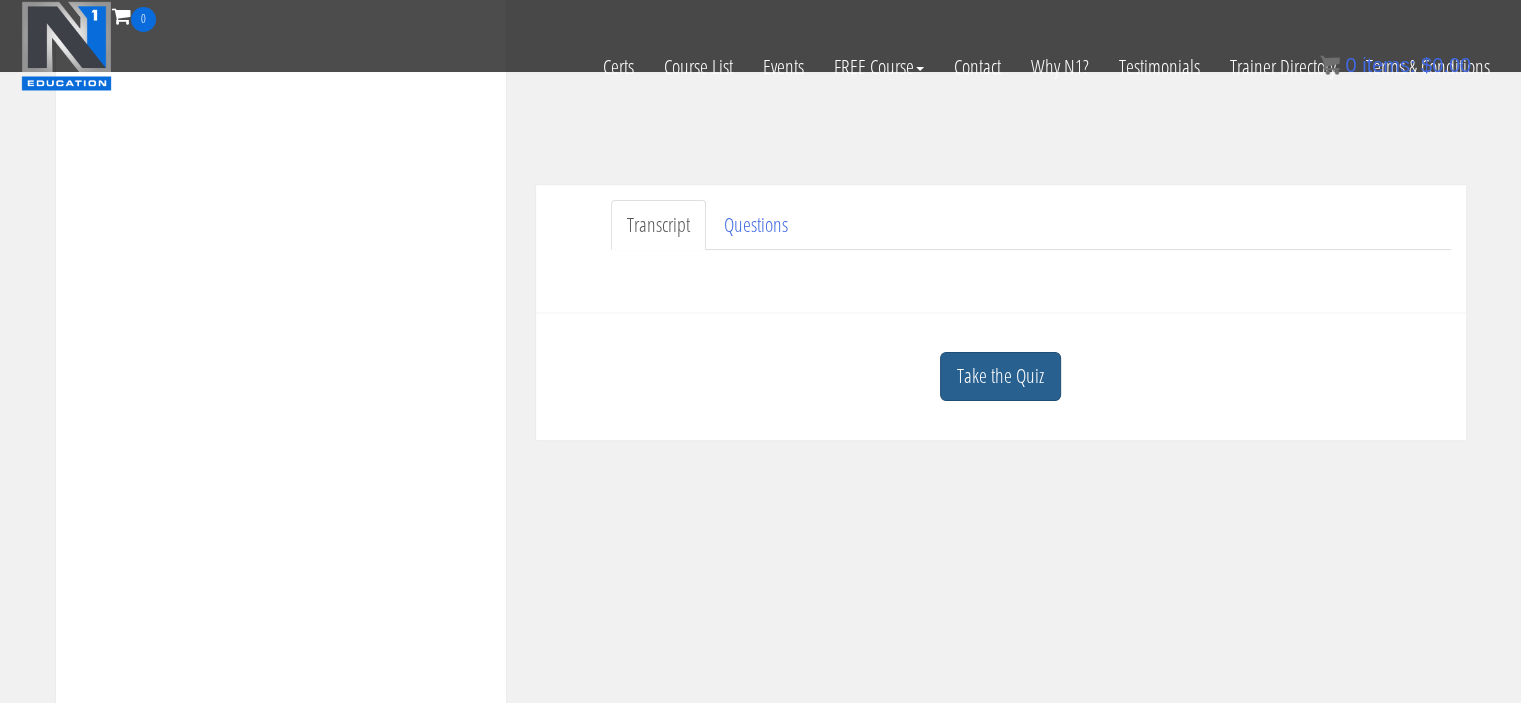 click on "Take the Quiz" at bounding box center [1000, 376] 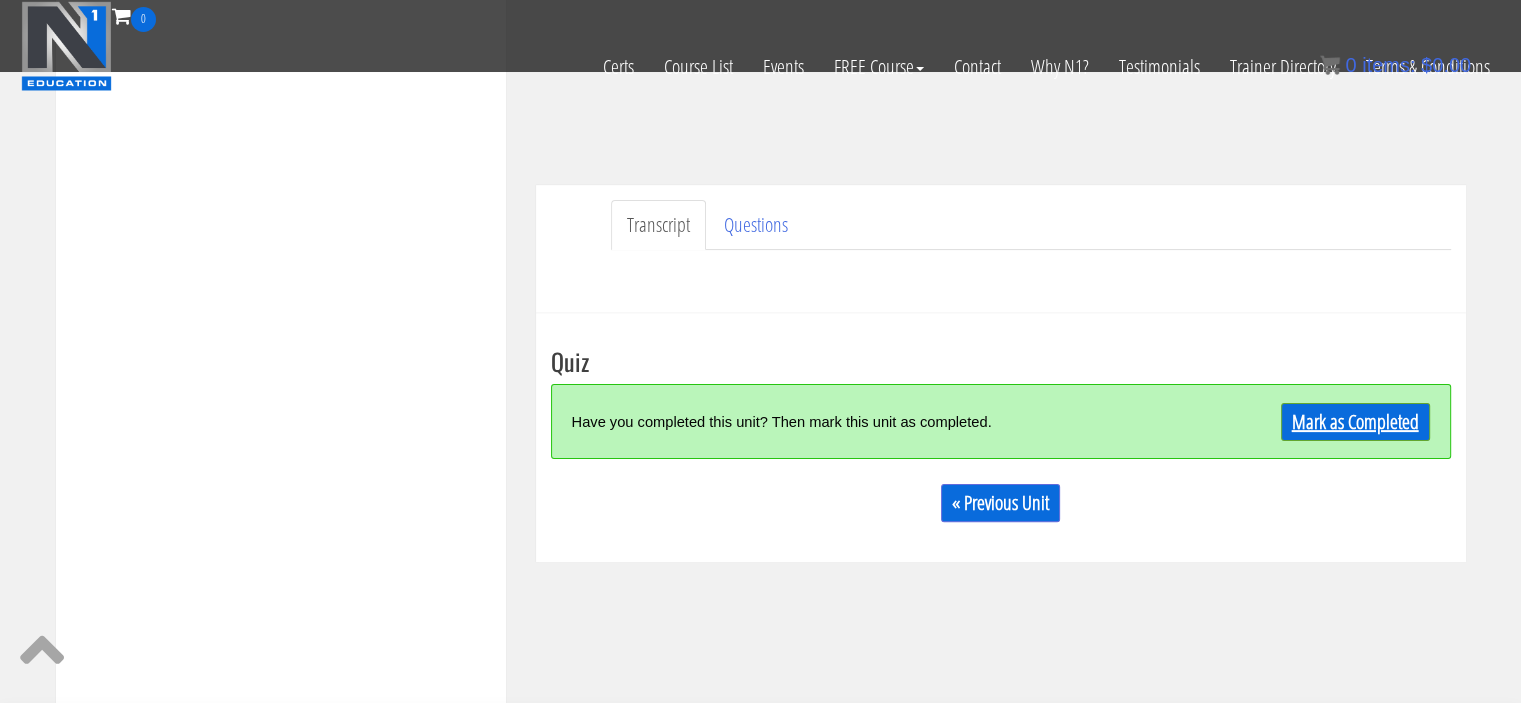click on "Mark as Completed" at bounding box center (1355, 422) 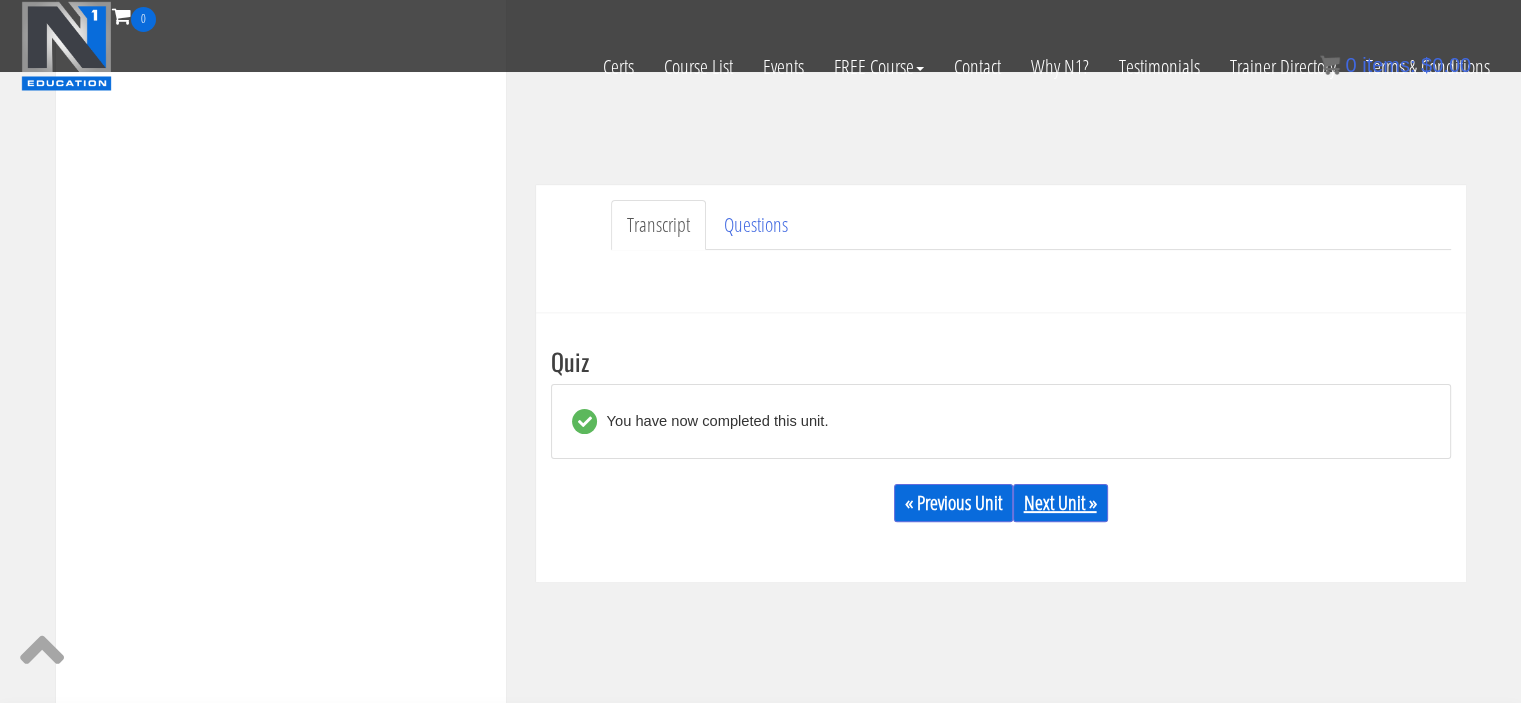 click on "Next Unit »" at bounding box center [1060, 503] 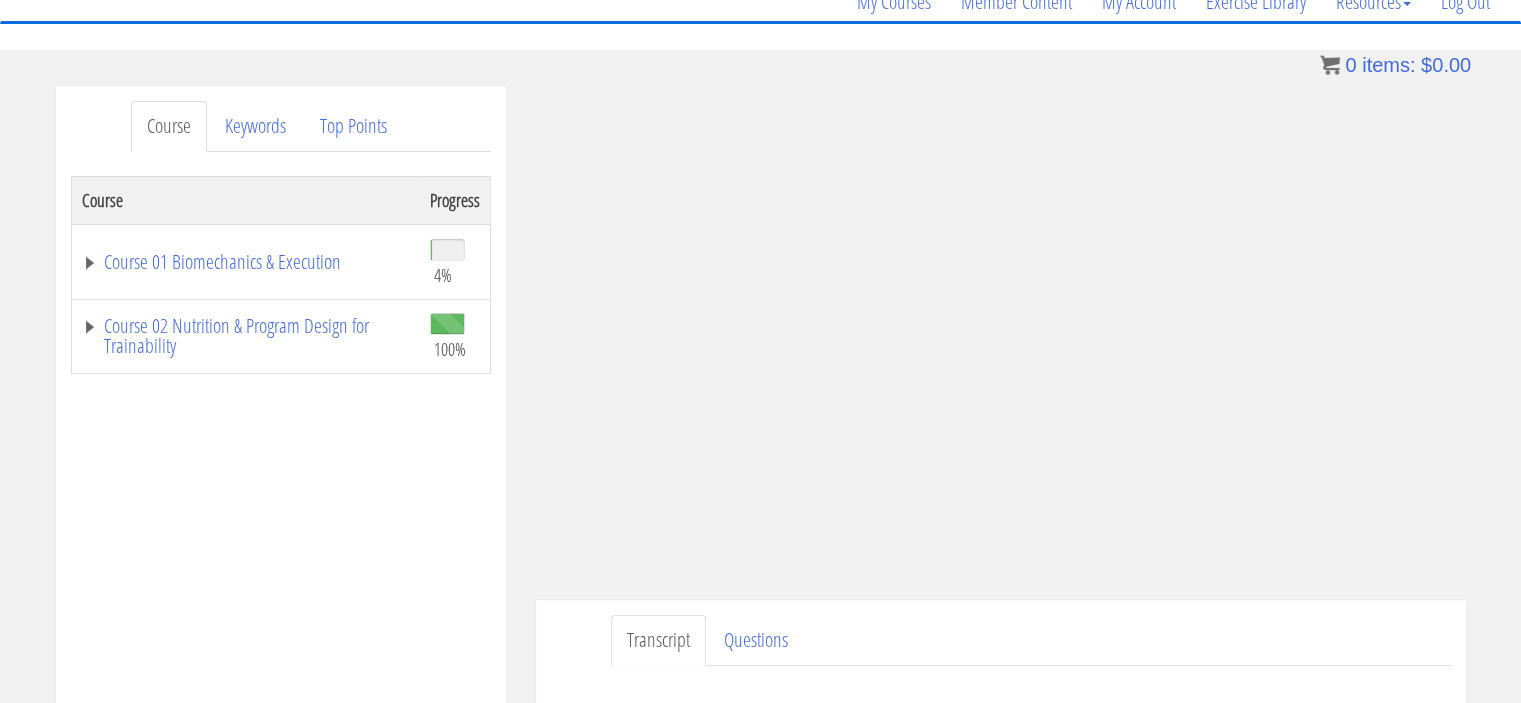 scroll, scrollTop: 192, scrollLeft: 0, axis: vertical 